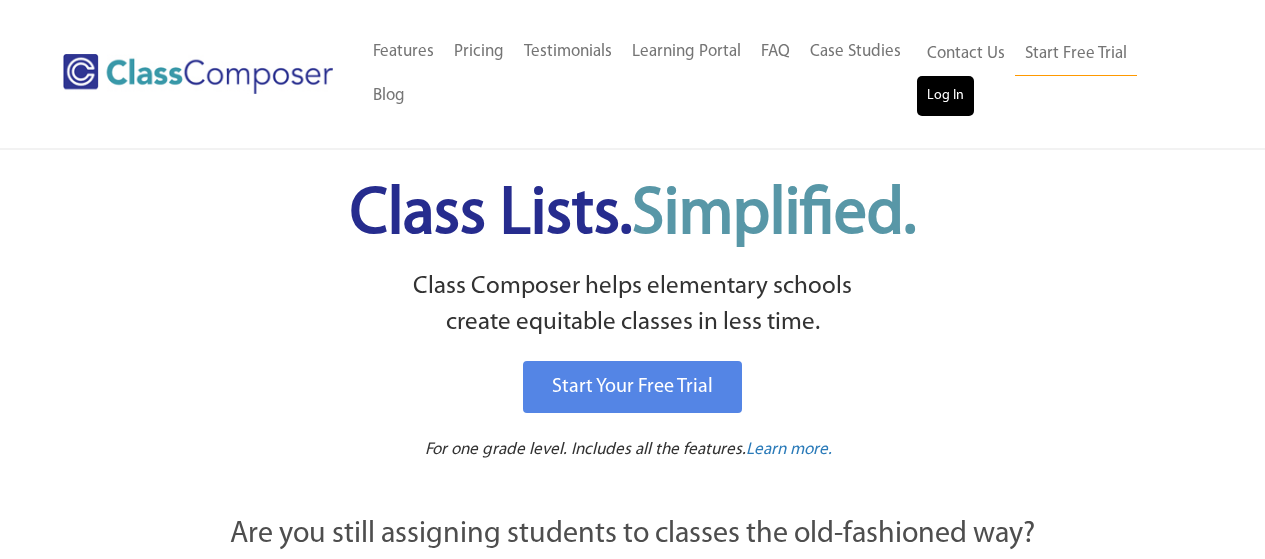scroll, scrollTop: 0, scrollLeft: 0, axis: both 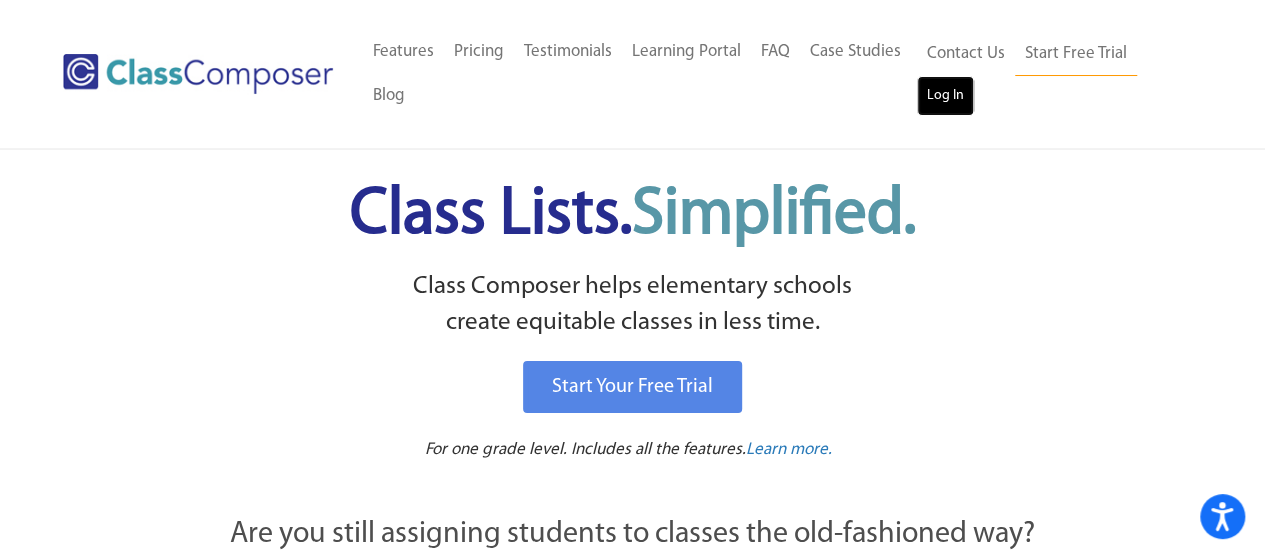 click on "Log In" at bounding box center (945, 96) 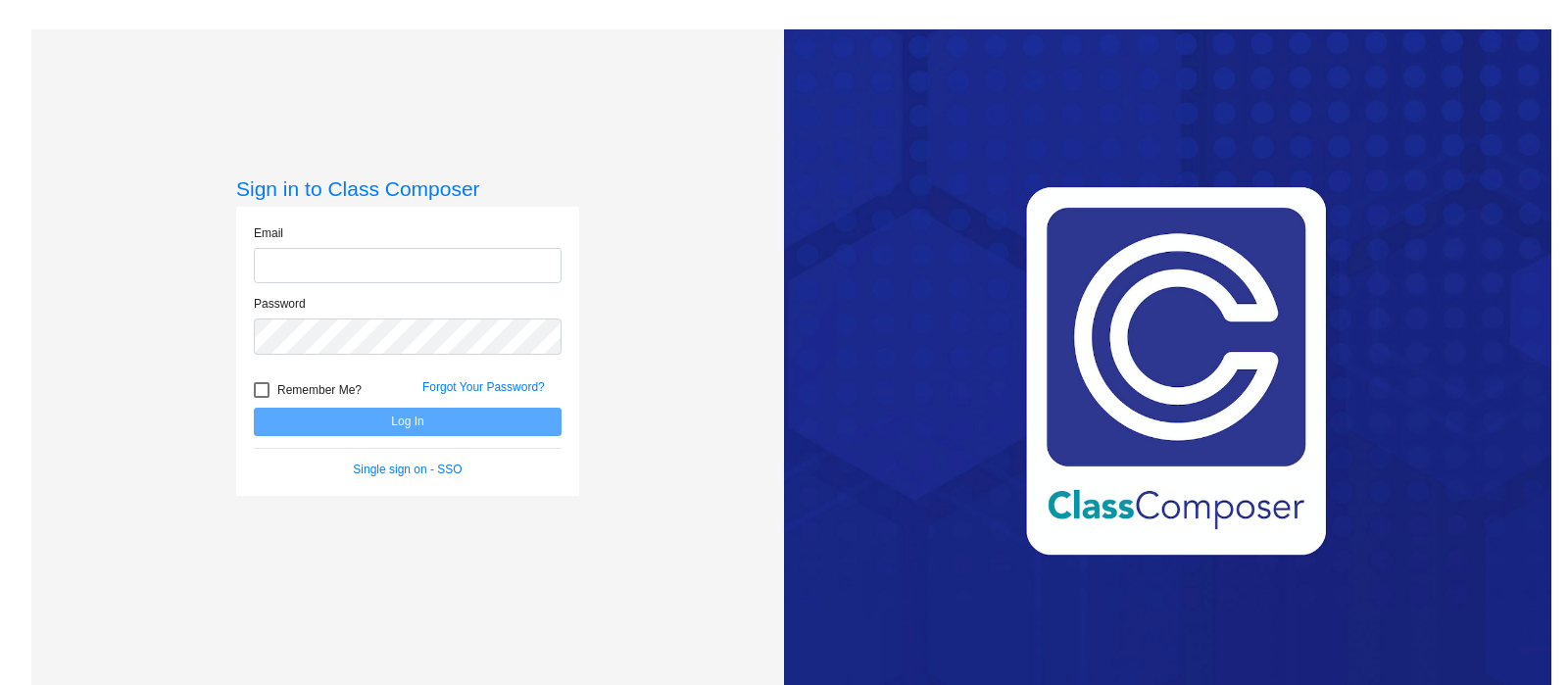 scroll, scrollTop: 0, scrollLeft: 0, axis: both 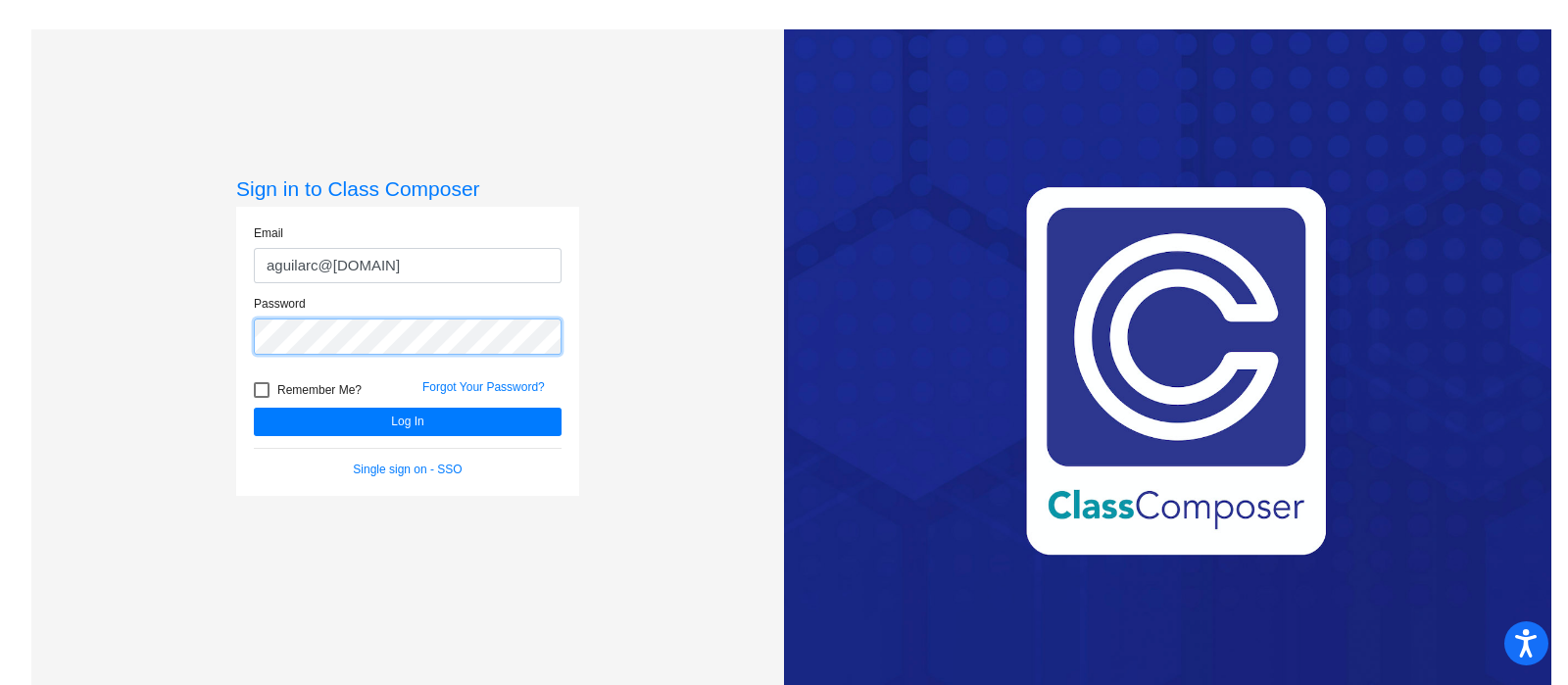 click on "Log In" 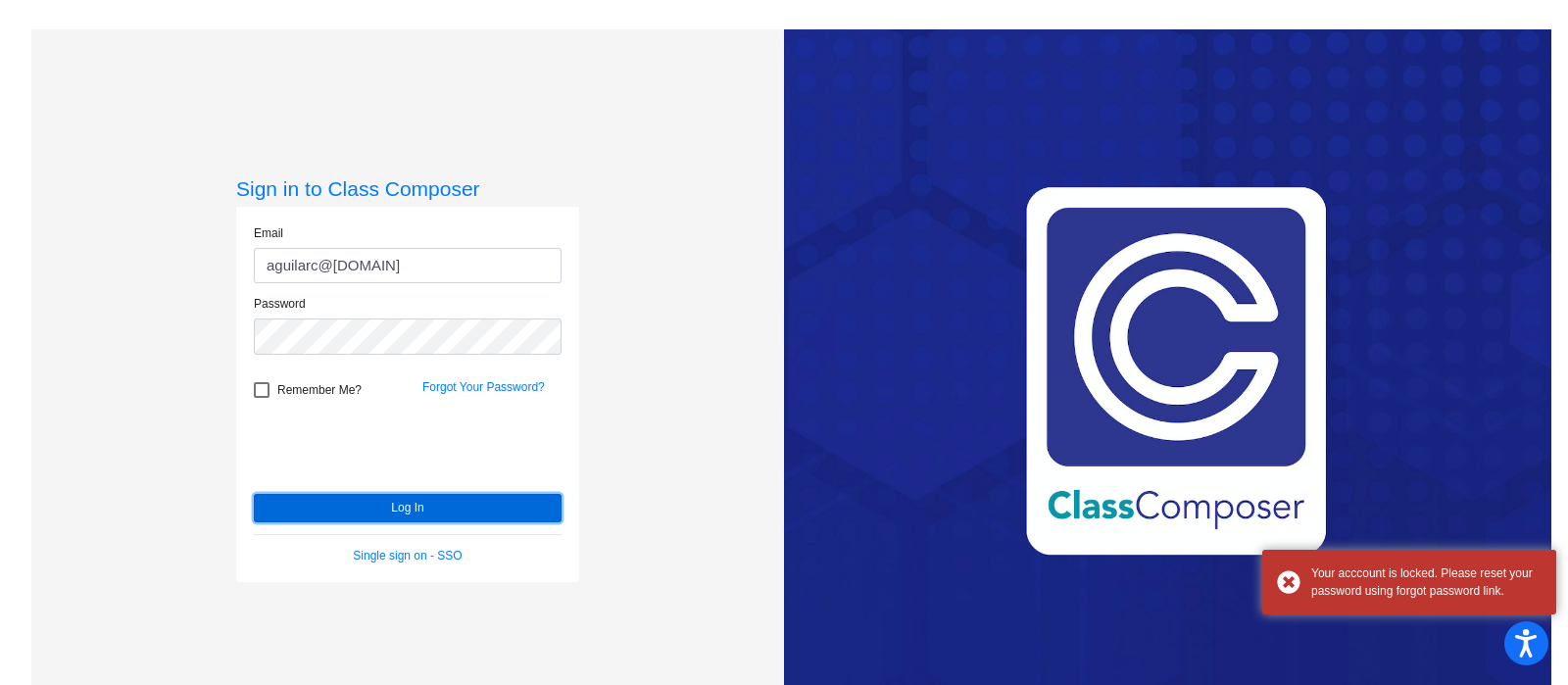 click on "Log In" 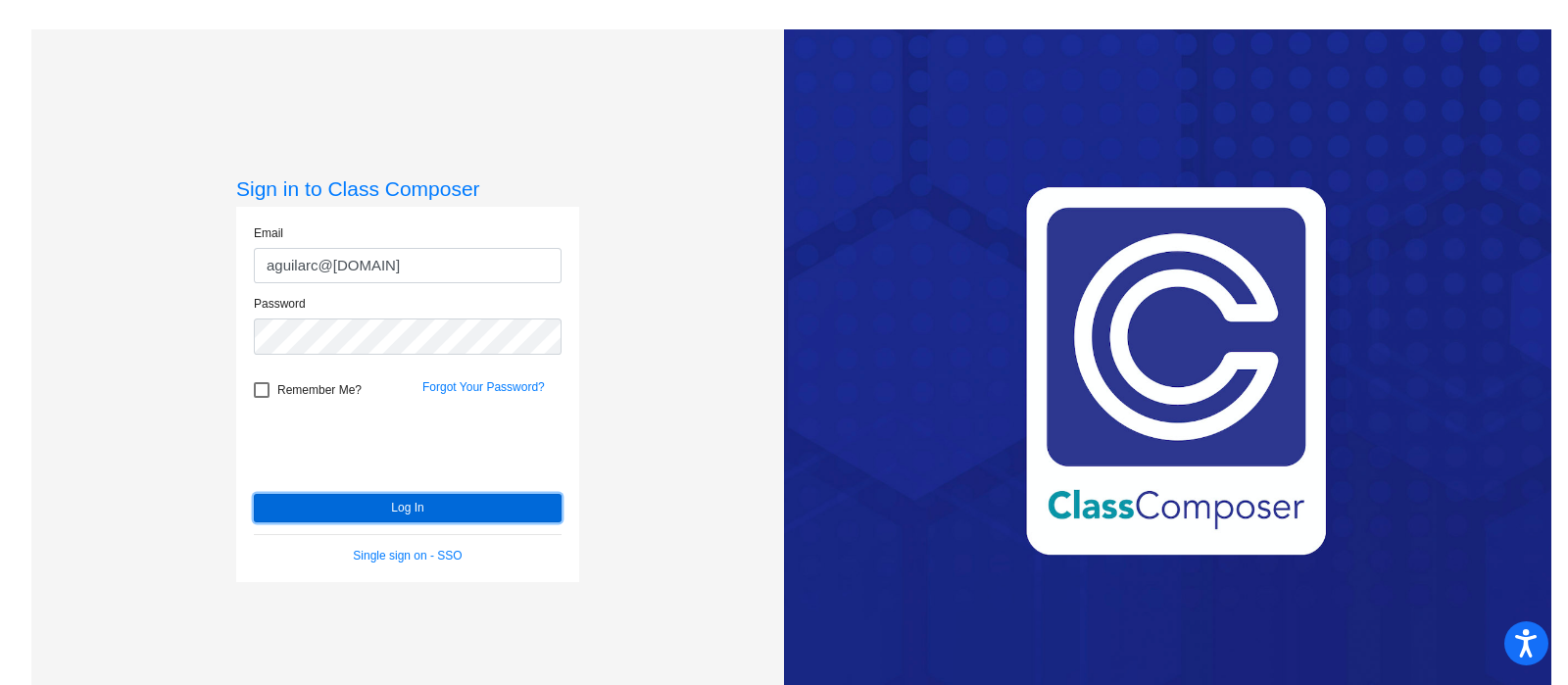 click on "Log In" 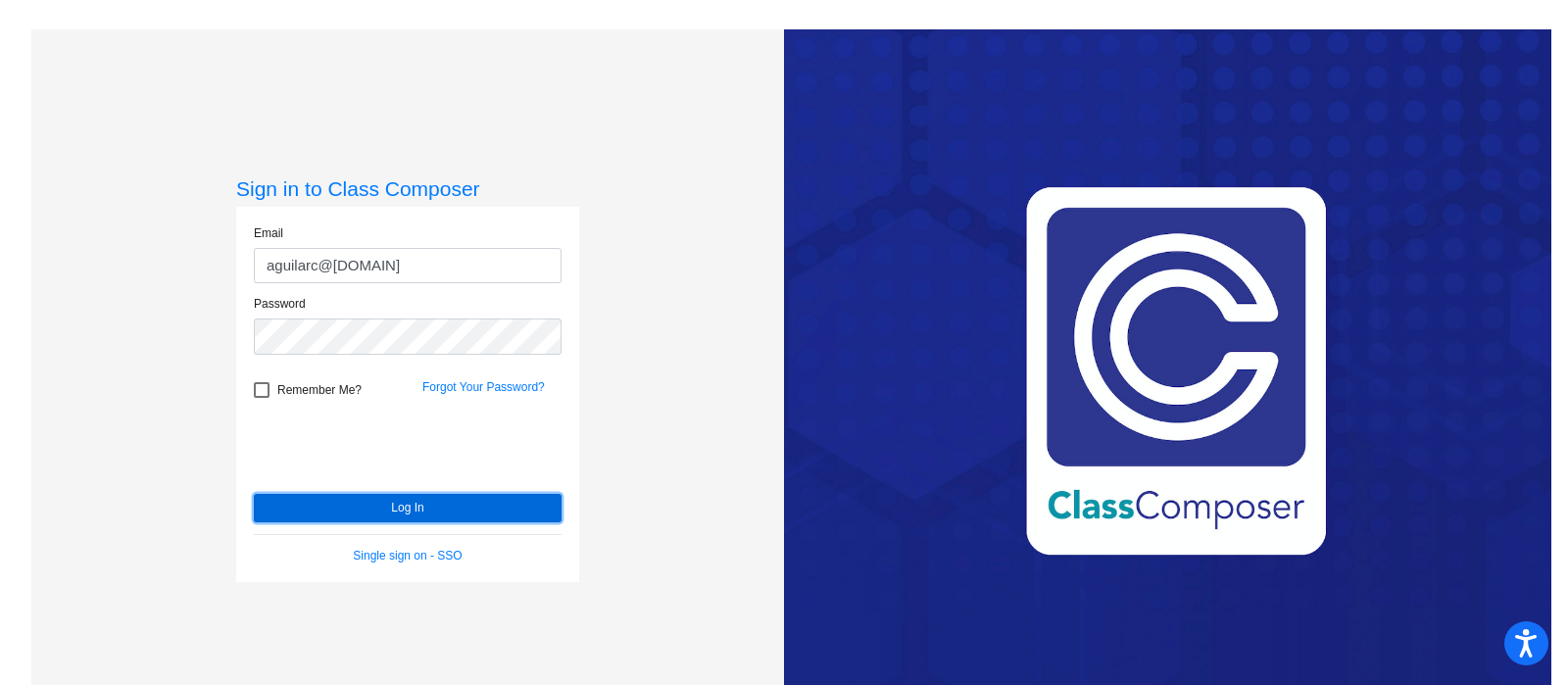 click on "Log In" 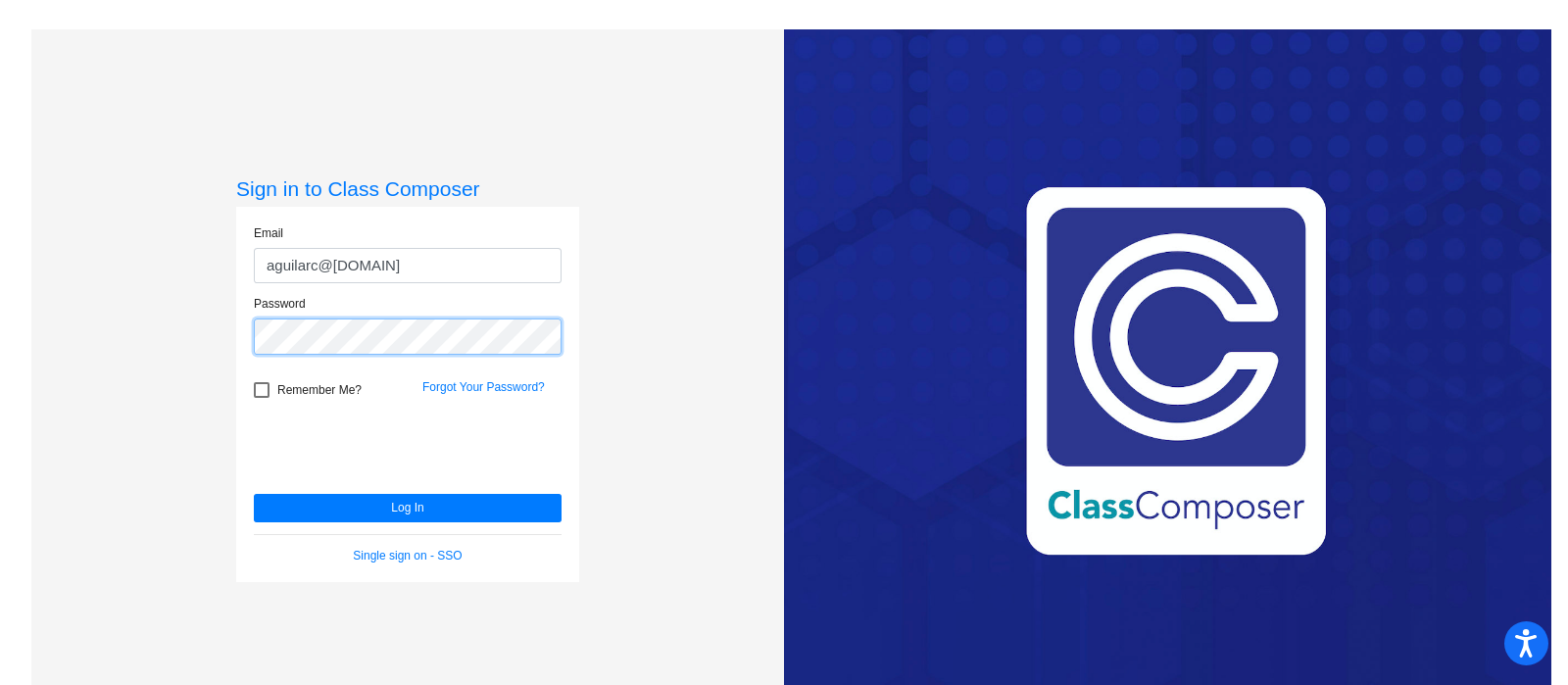 click on "Log In" 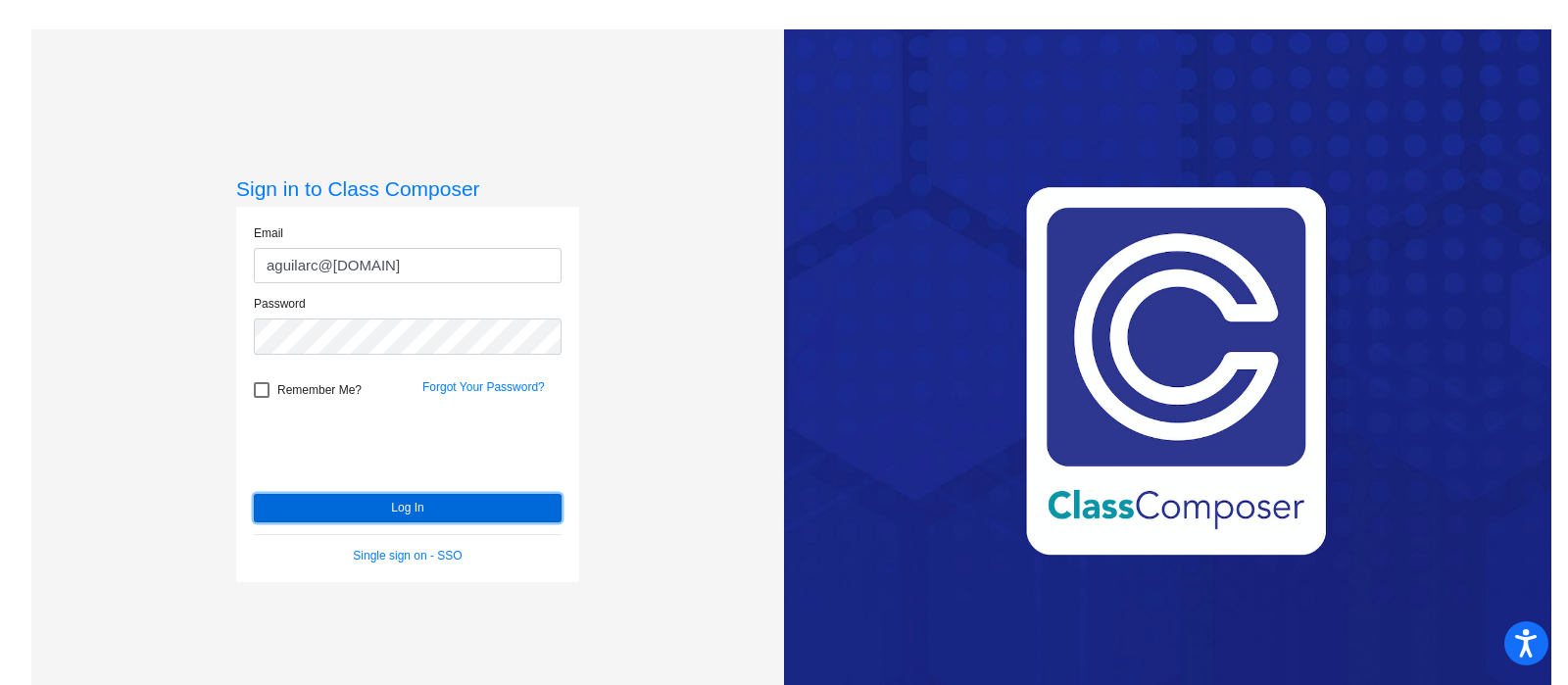 click on "Log In" 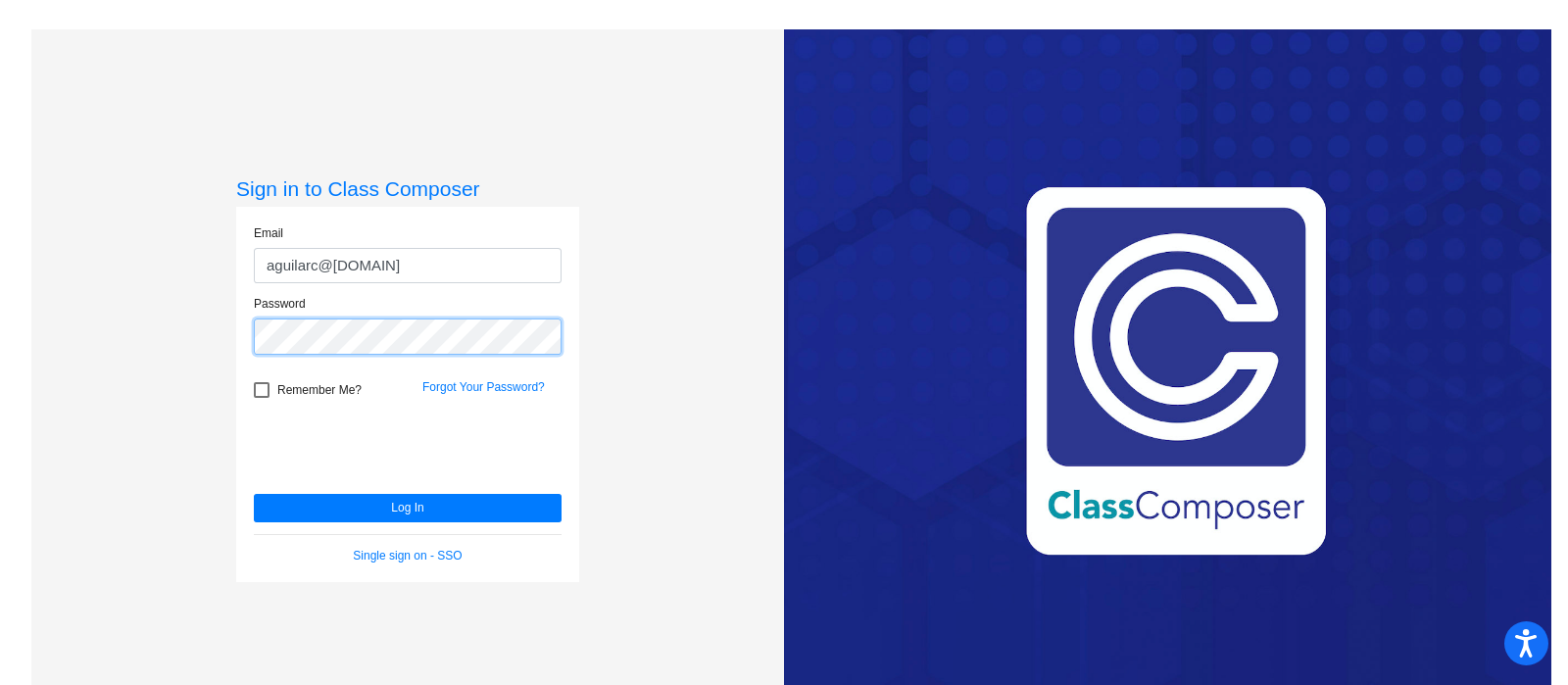 click on "Log In" 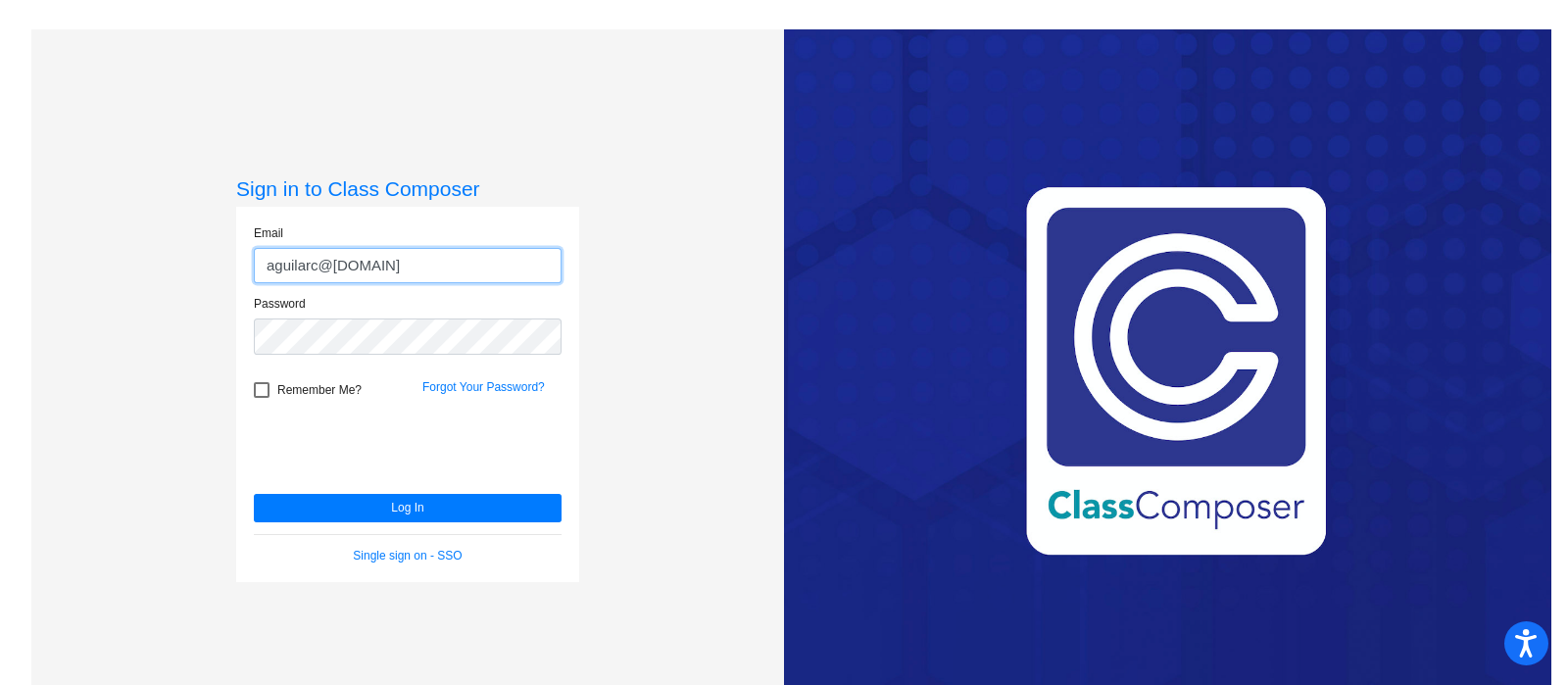 click on "aguilarc@mdusd.org" 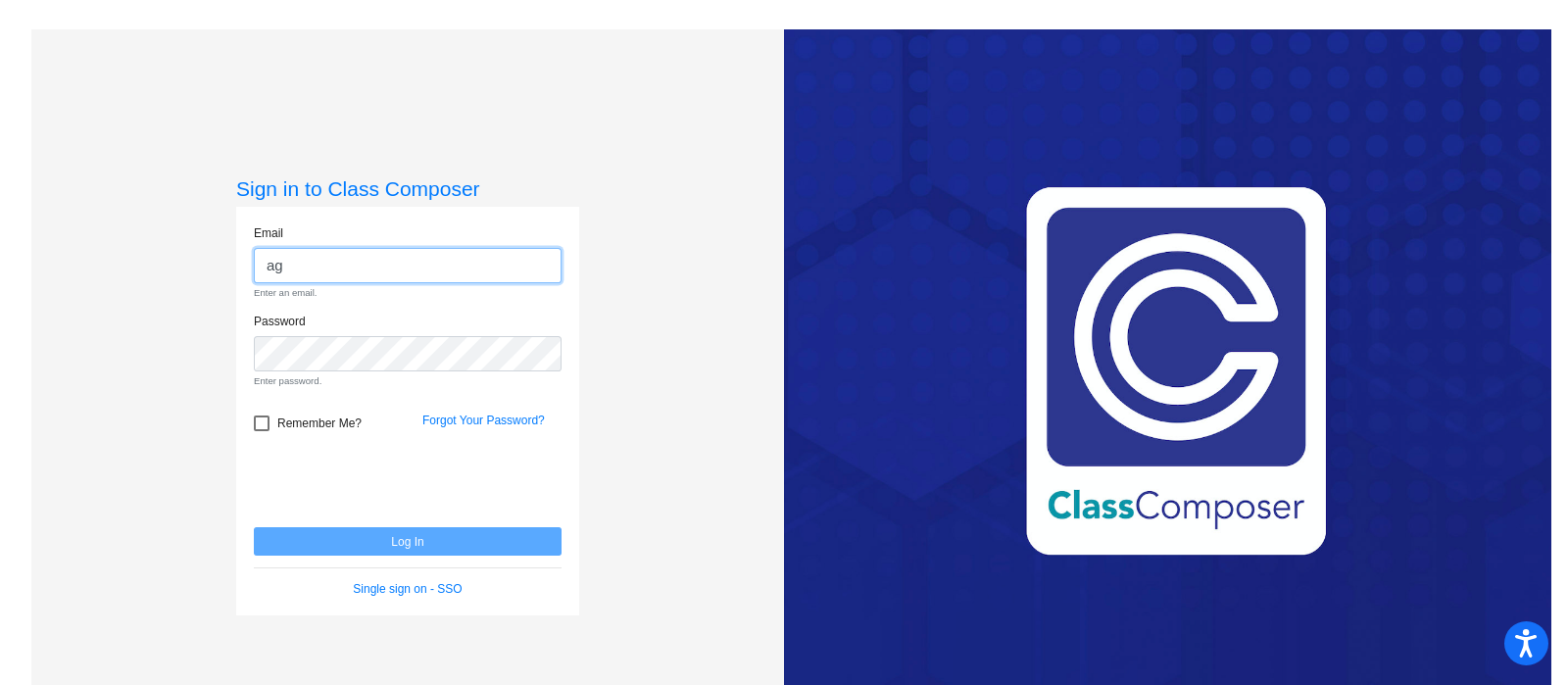 type on "a" 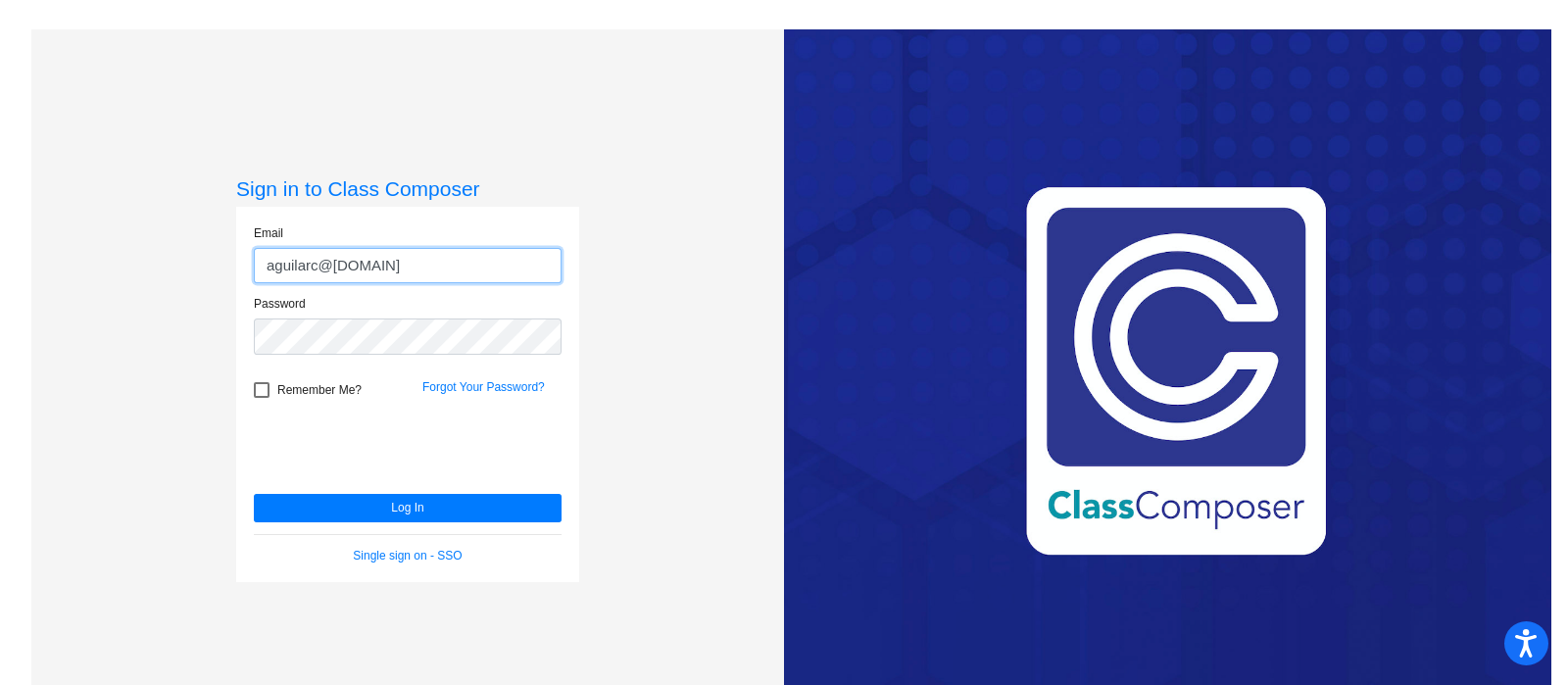 type on "aguilarc@mdusd.org" 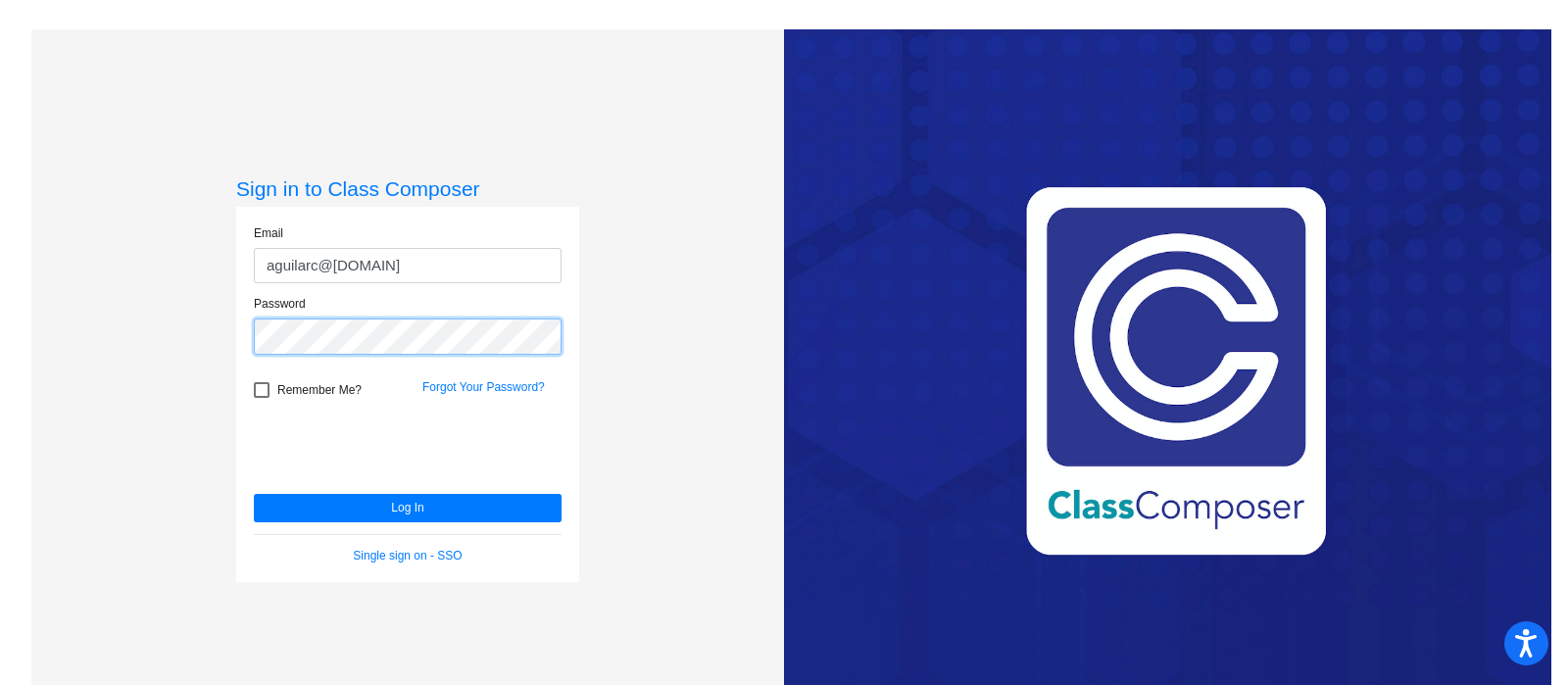 click on "Log In" 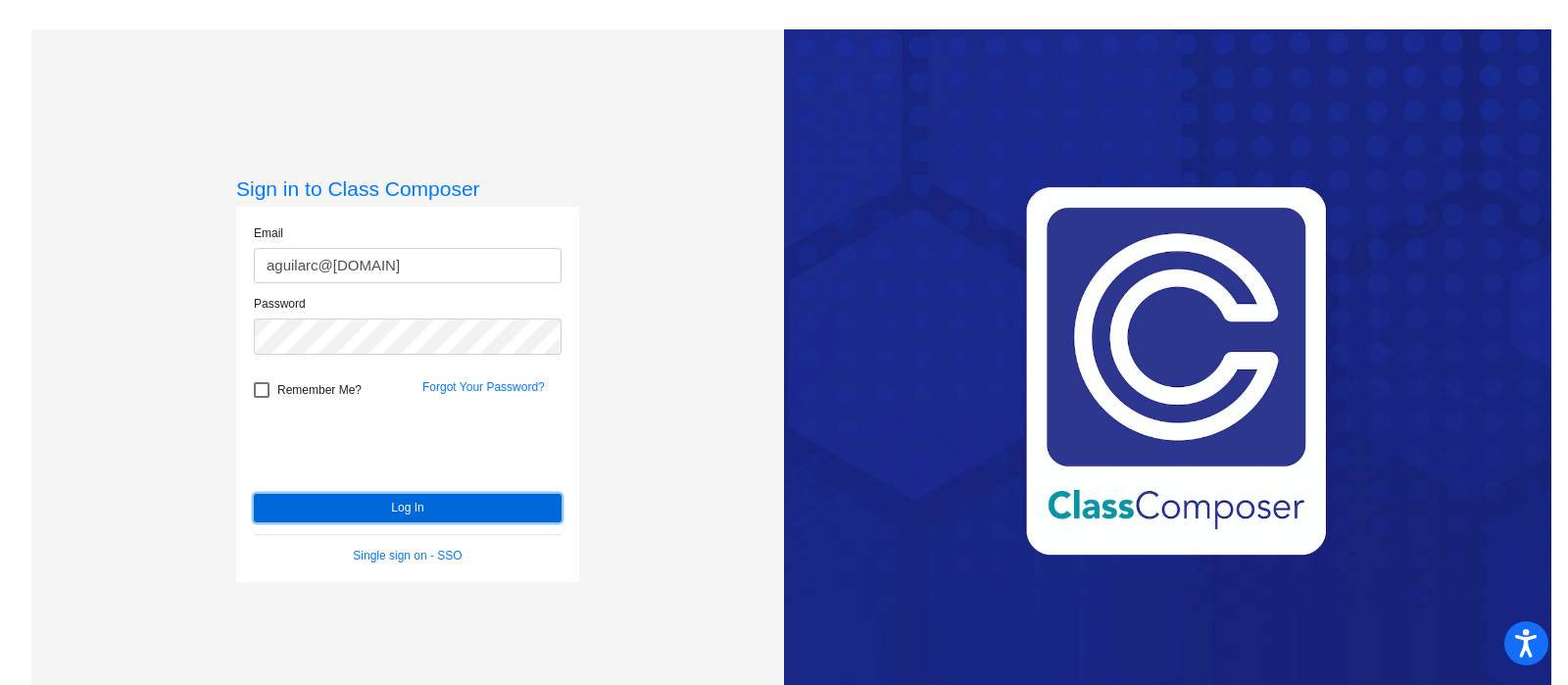 click on "Log In" 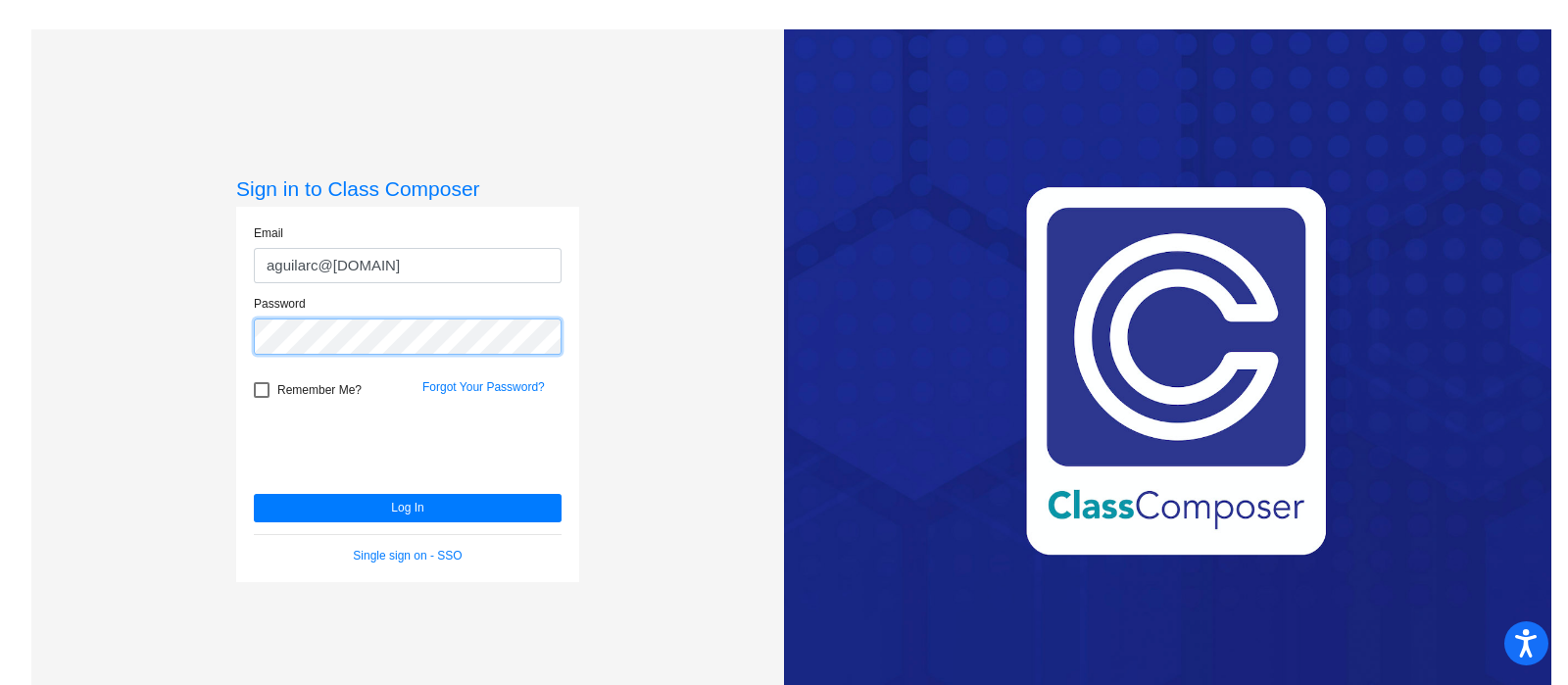 click on "Log In" 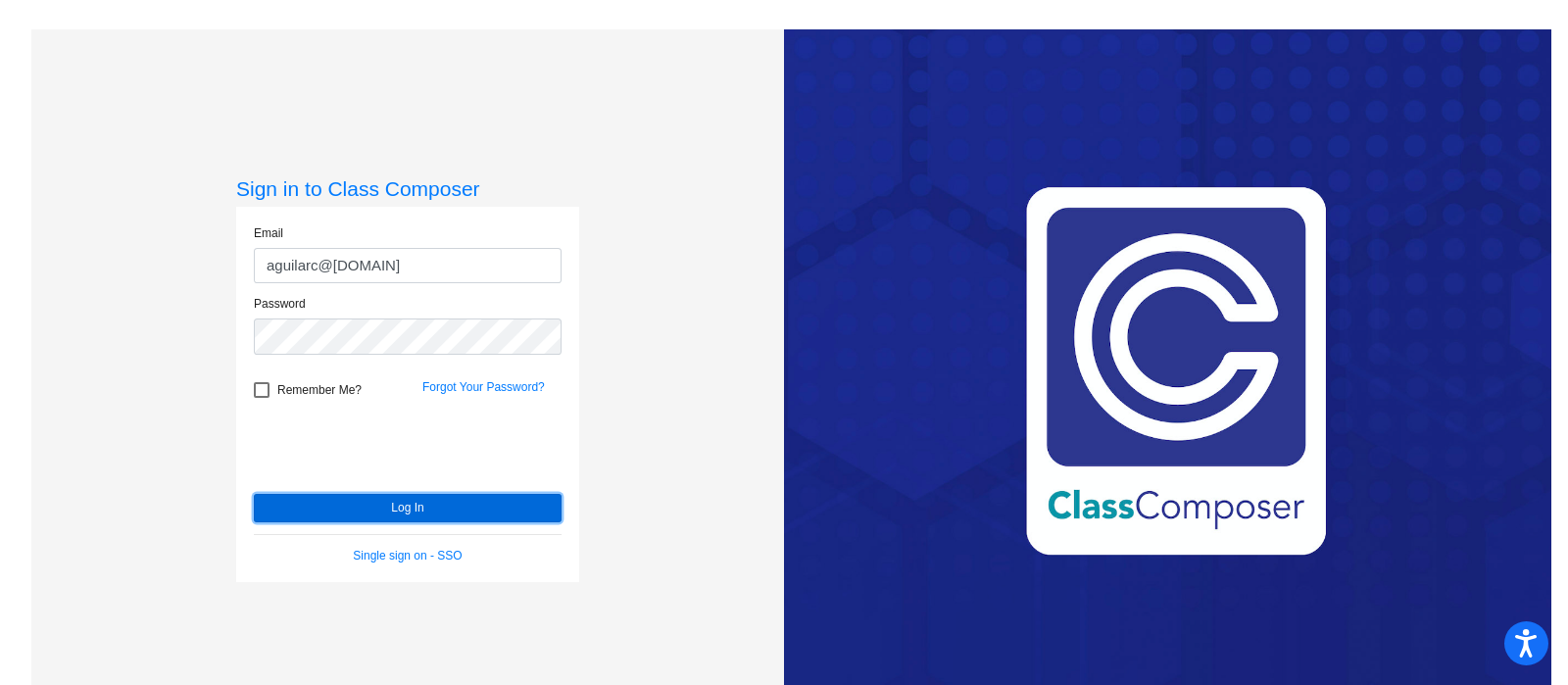 click on "Log In" 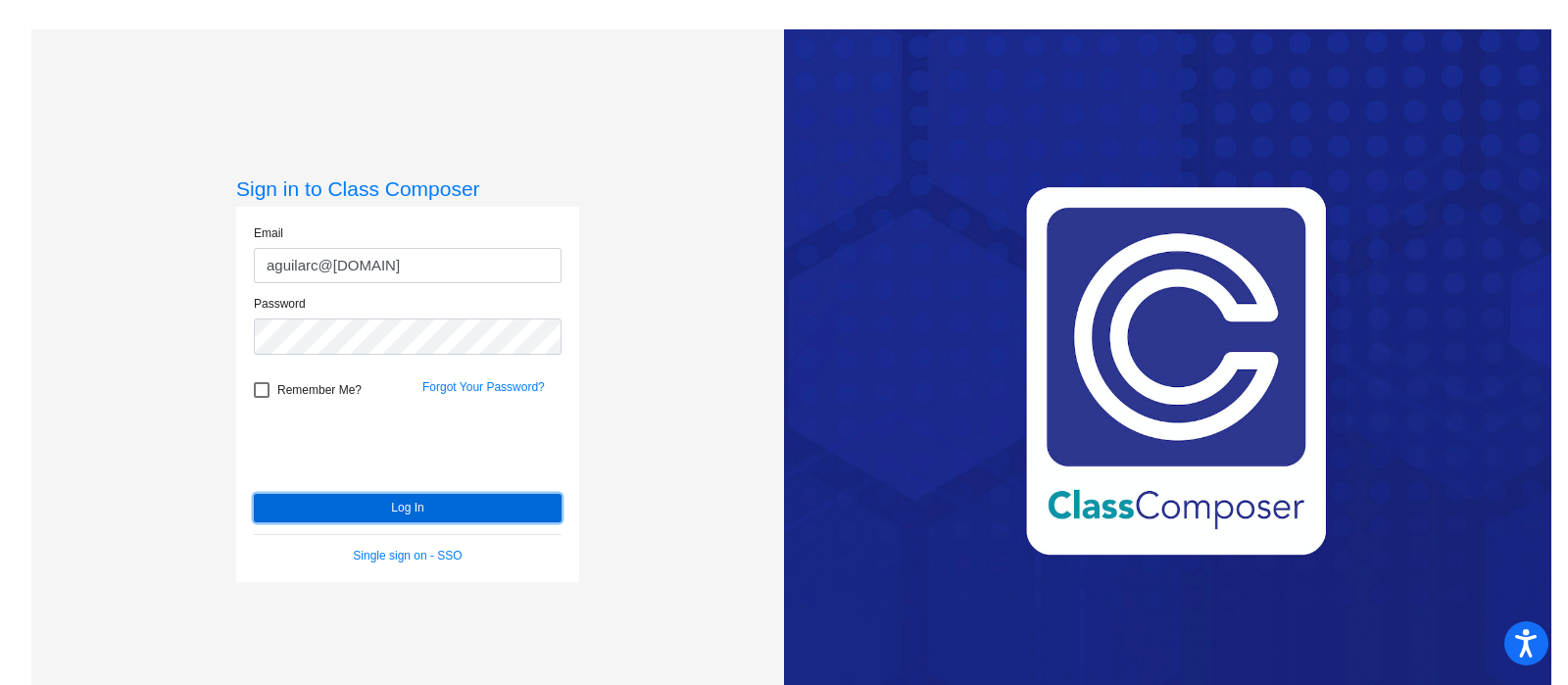 click on "Log In" 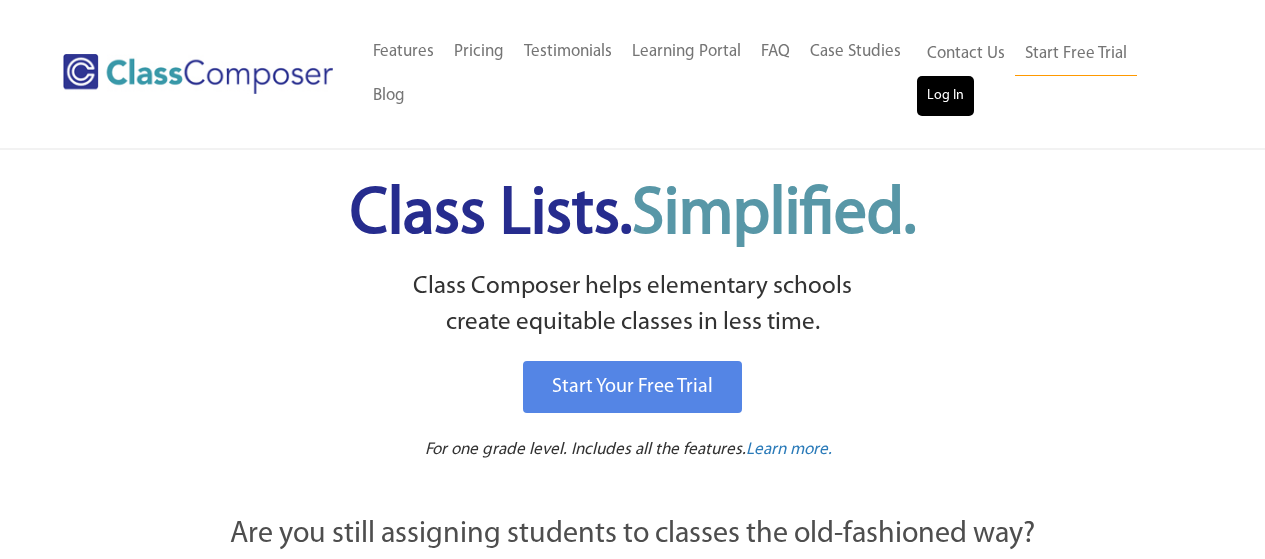scroll, scrollTop: 0, scrollLeft: 0, axis: both 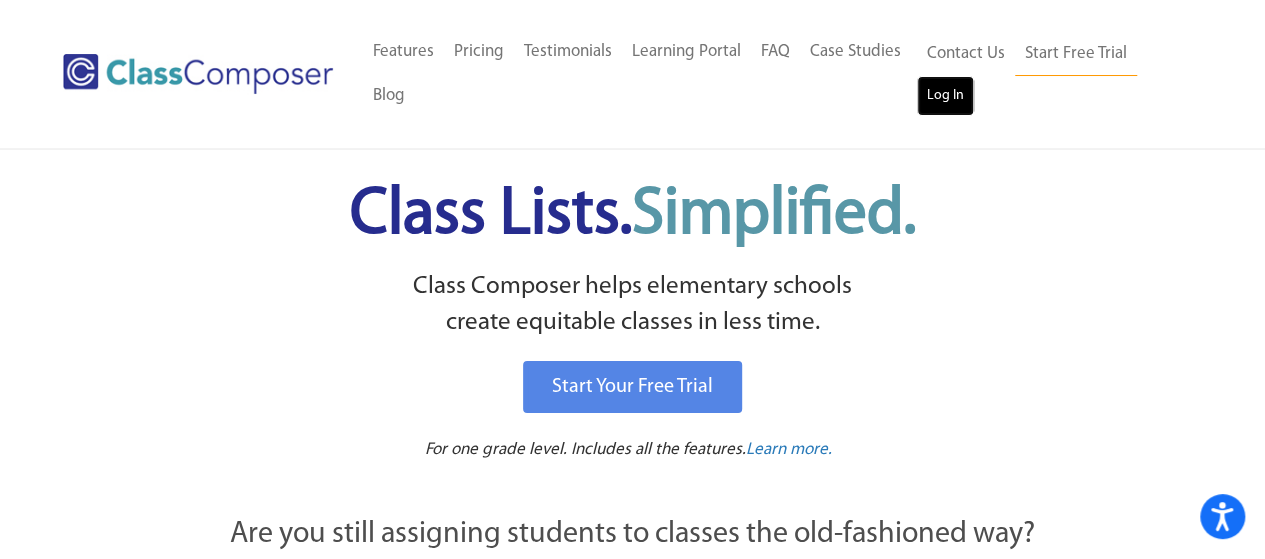 click on "Log In" at bounding box center (945, 96) 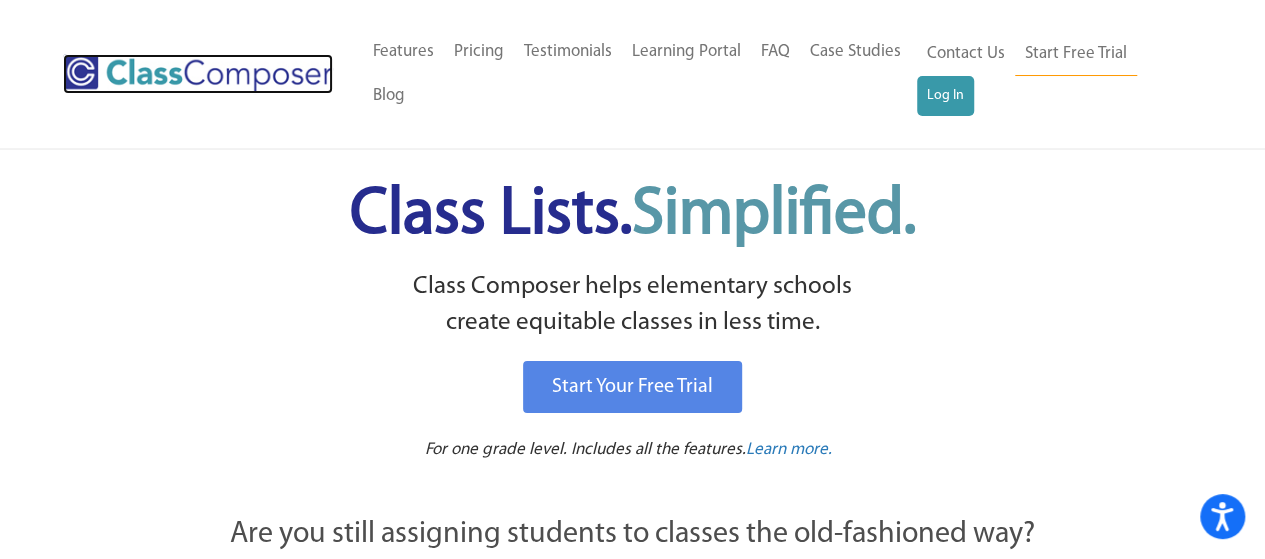 click at bounding box center [198, 74] 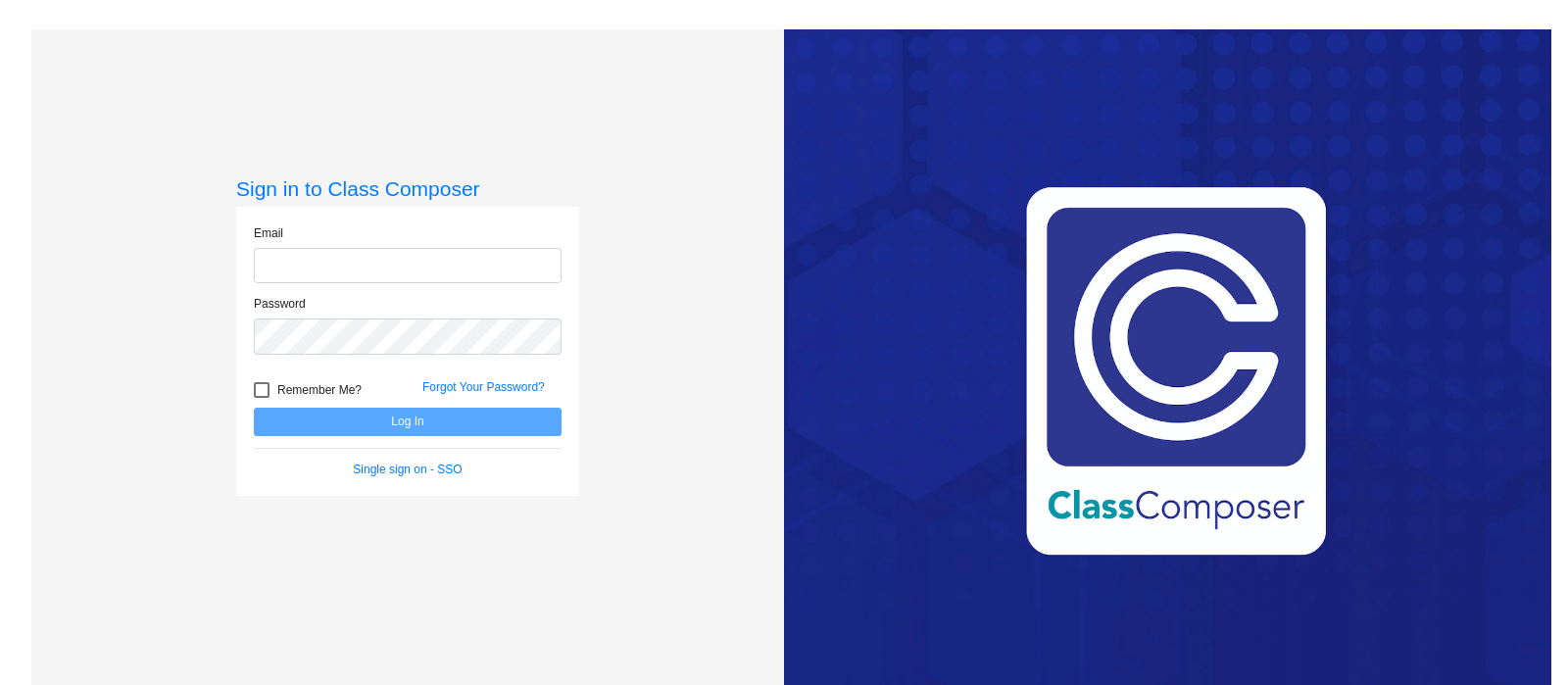 scroll, scrollTop: 0, scrollLeft: 0, axis: both 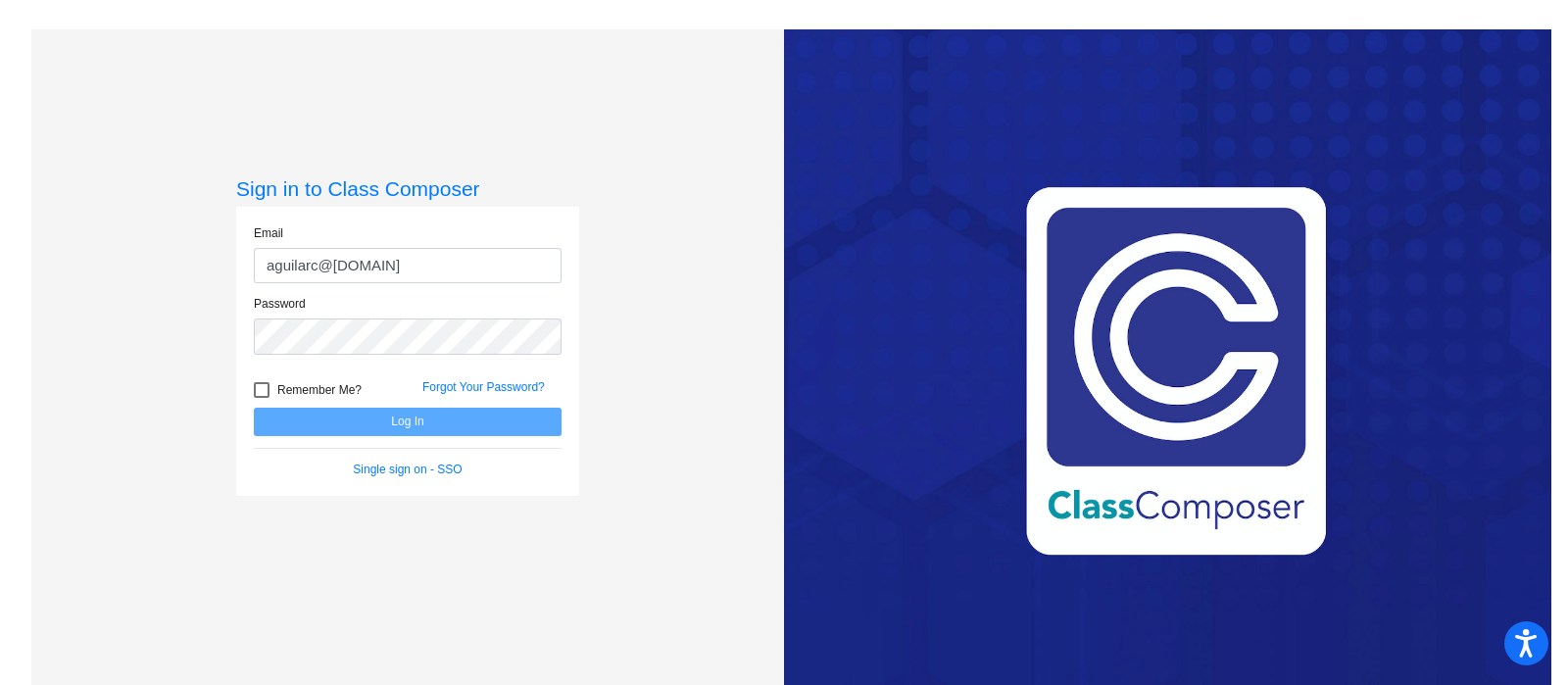 type on "aguilarc@[DOMAIN]" 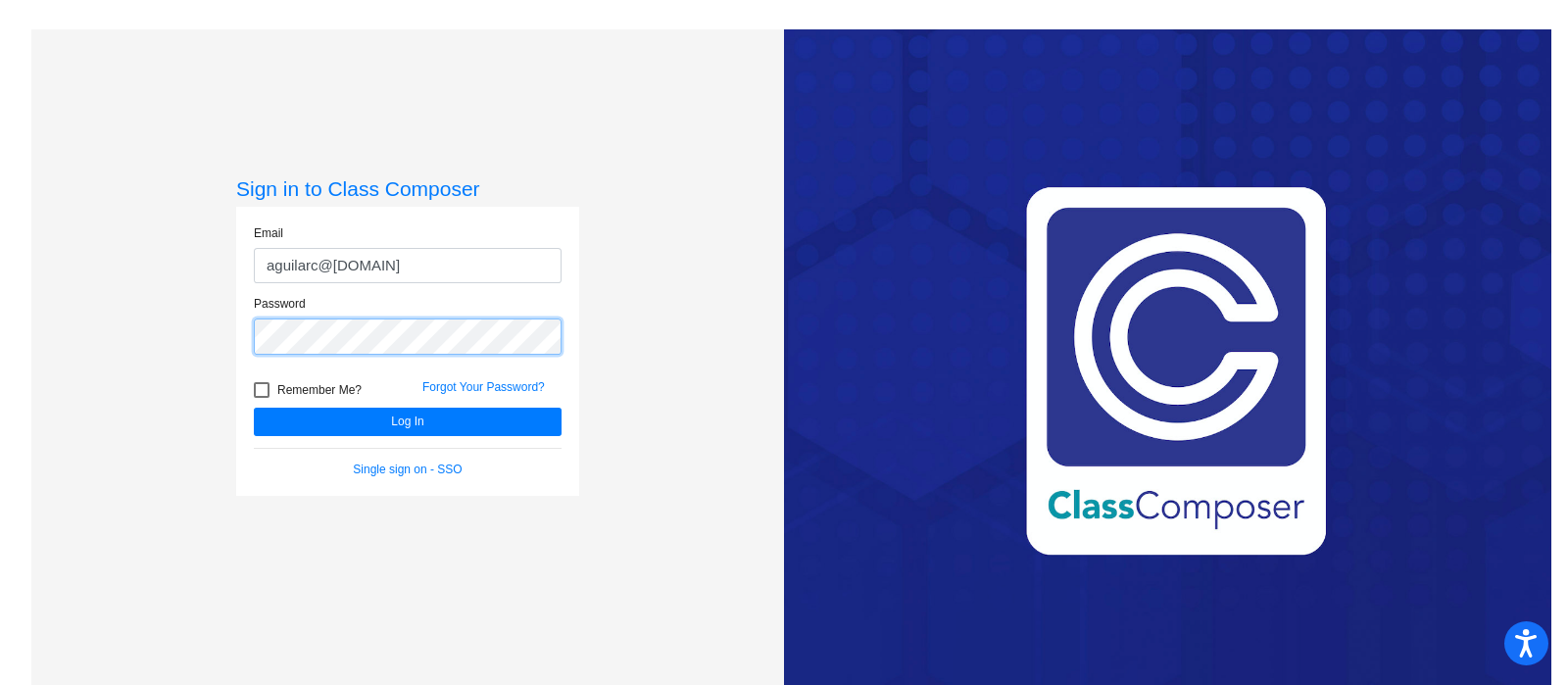 click on "Log In" 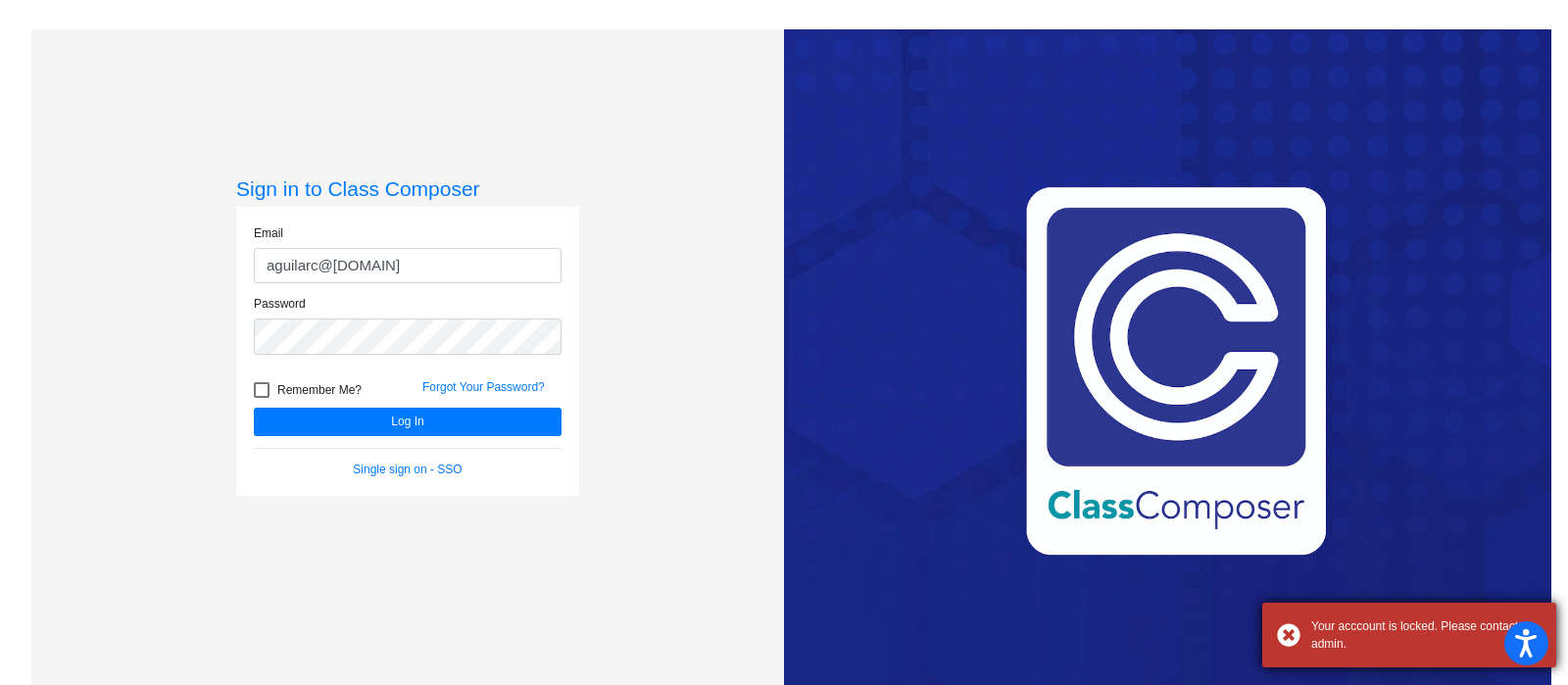 click on "Your acccount is locked. Please contact admin." at bounding box center [1409, 635] 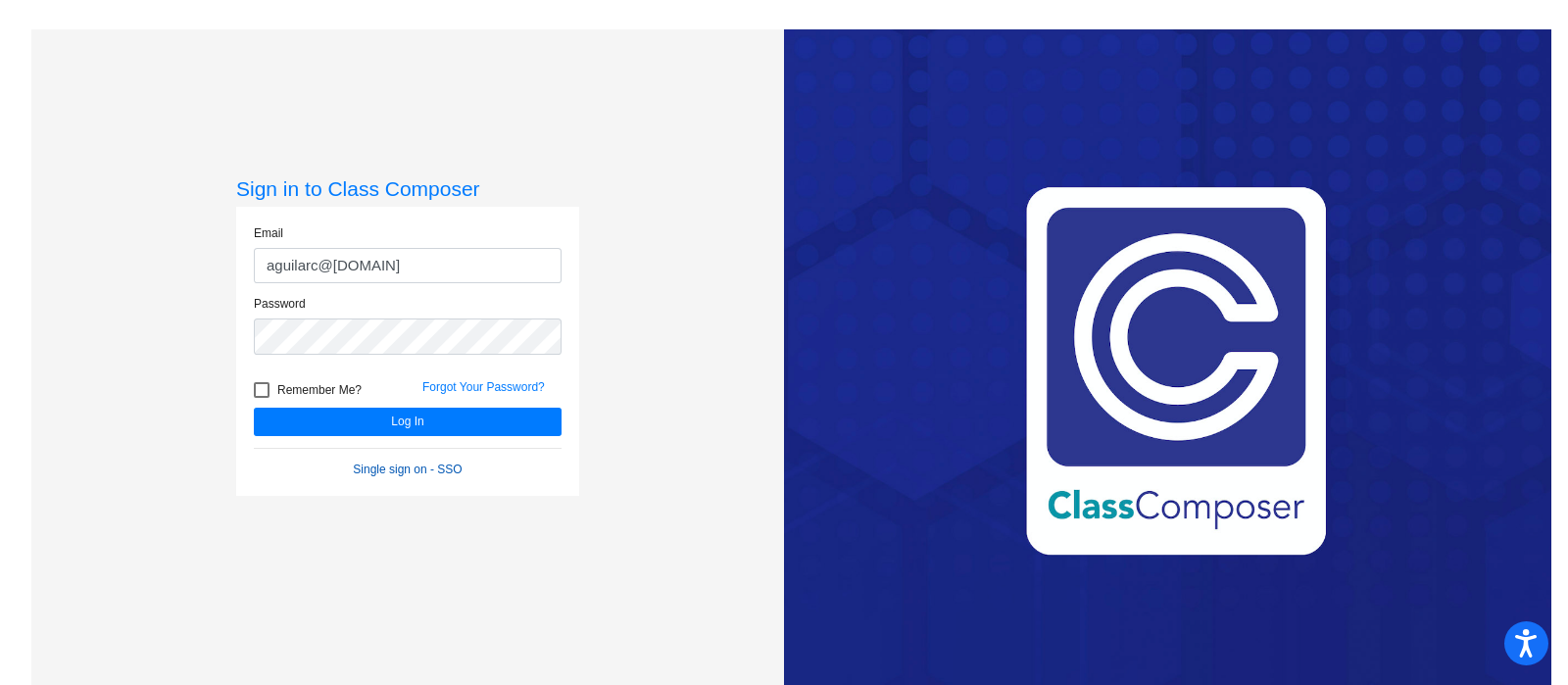 click on "Single sign on - SSO" 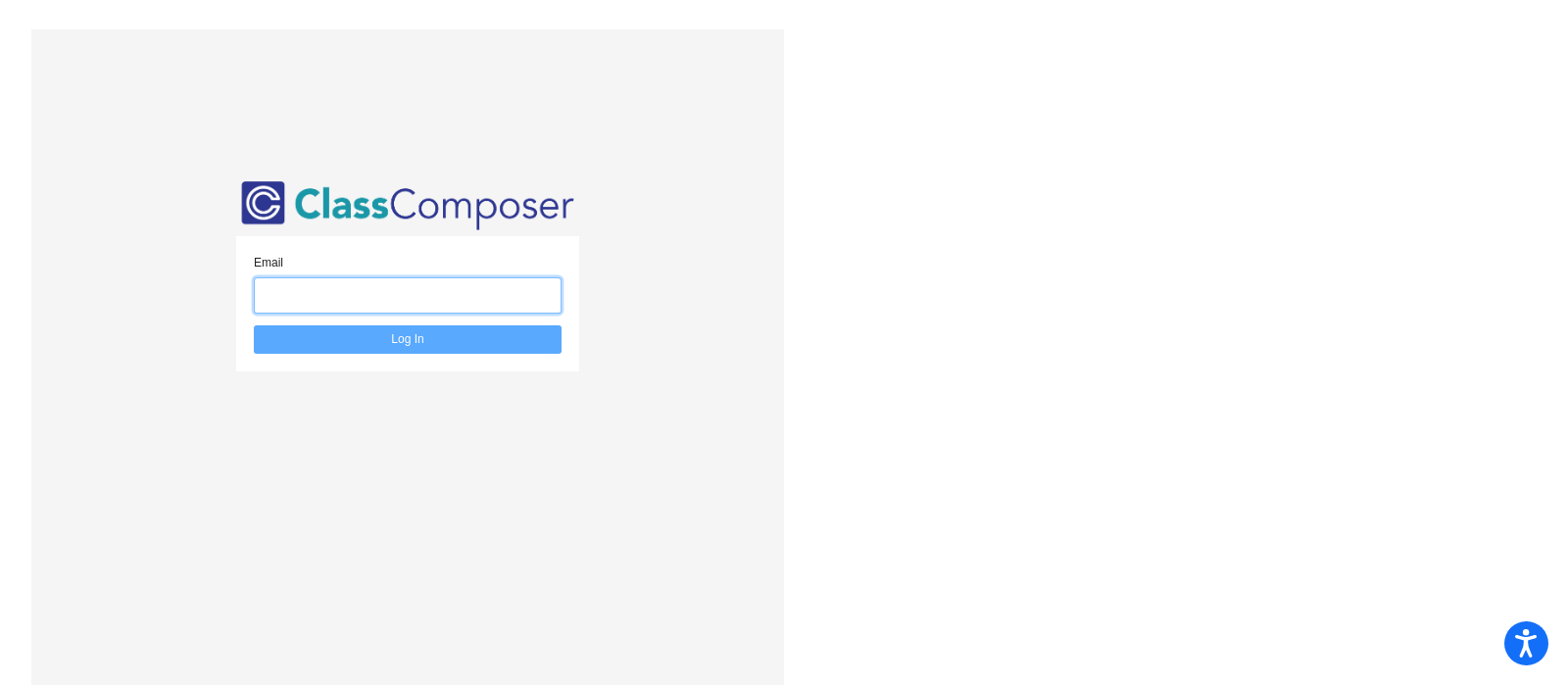 click 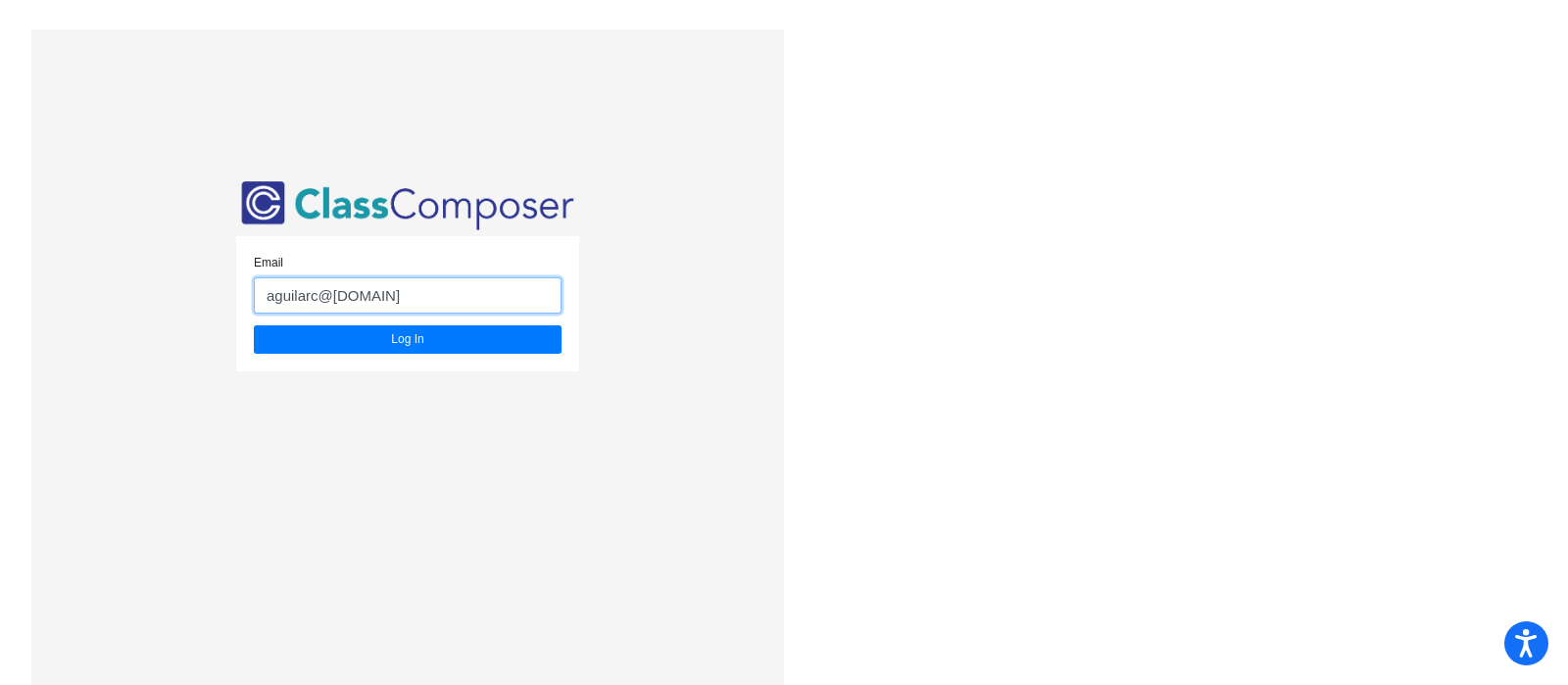 type on "aguilarc@[DOMAIN]" 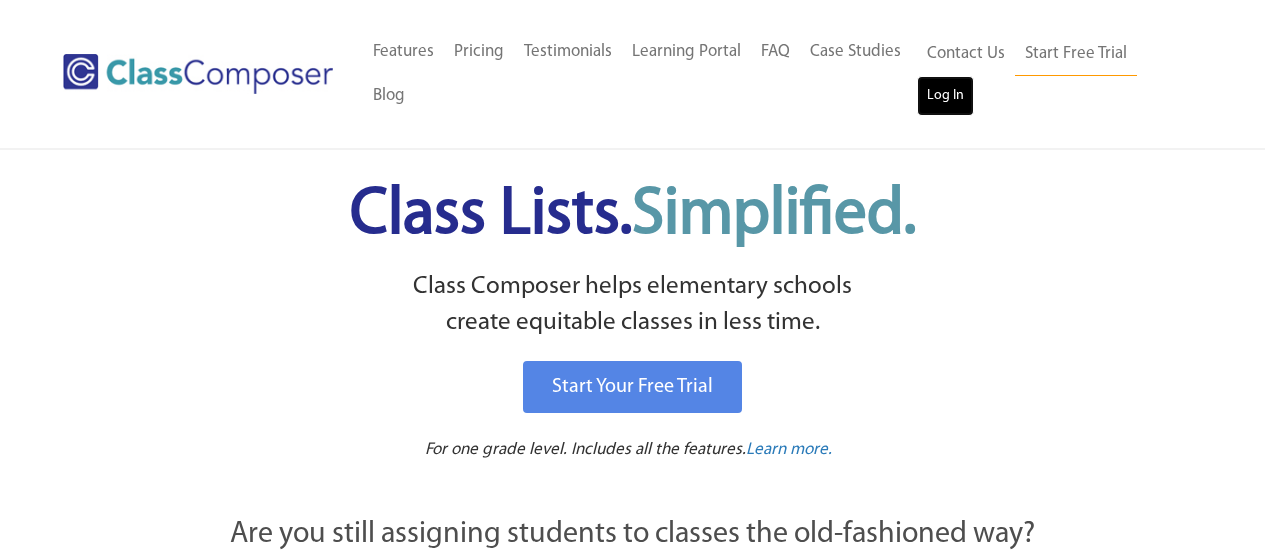drag, startPoint x: 0, startPoint y: 0, endPoint x: 939, endPoint y: 99, distance: 944.2044 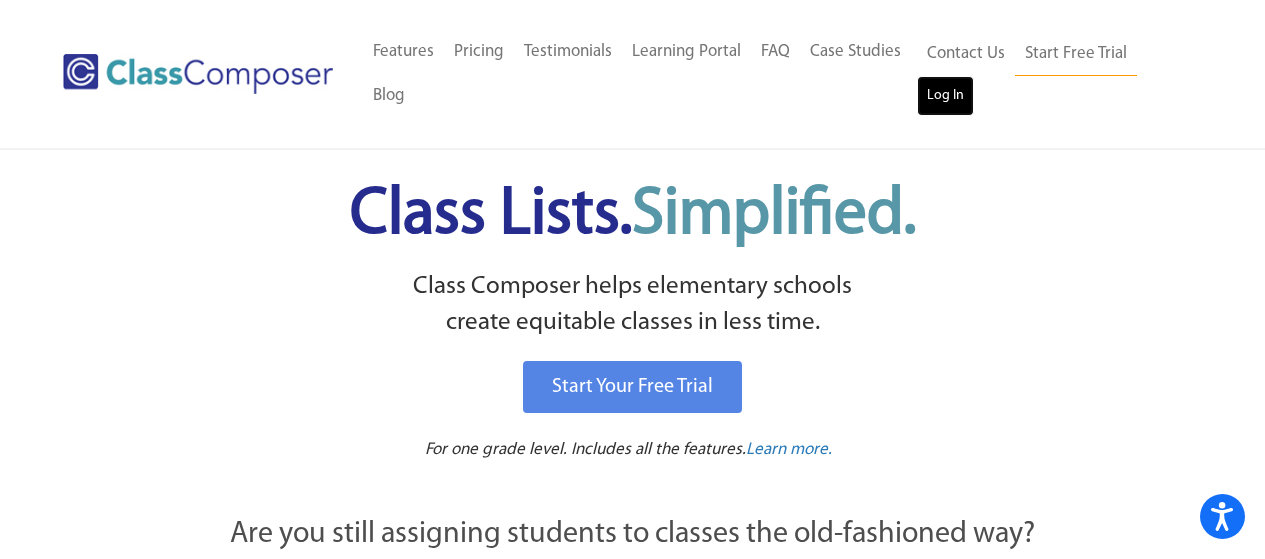 scroll, scrollTop: 0, scrollLeft: 0, axis: both 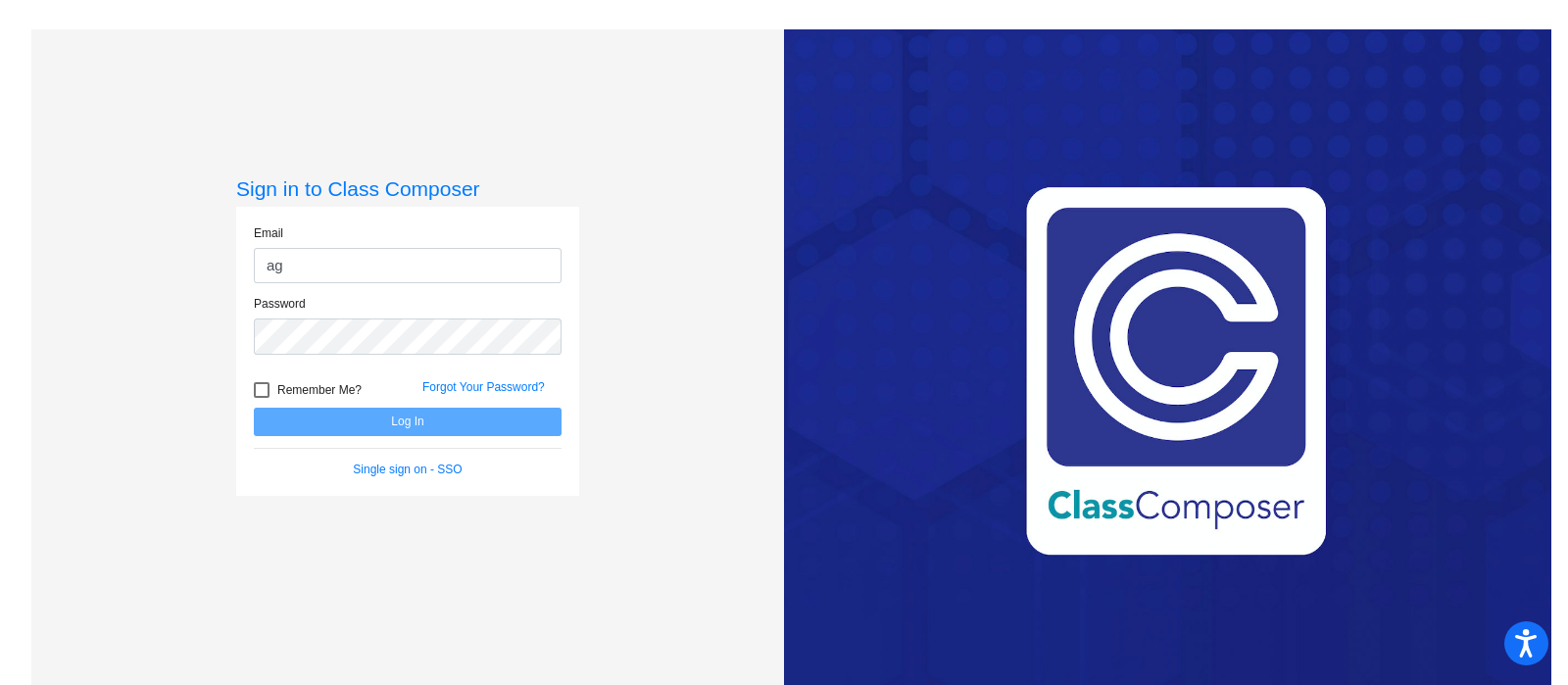 type on "ag" 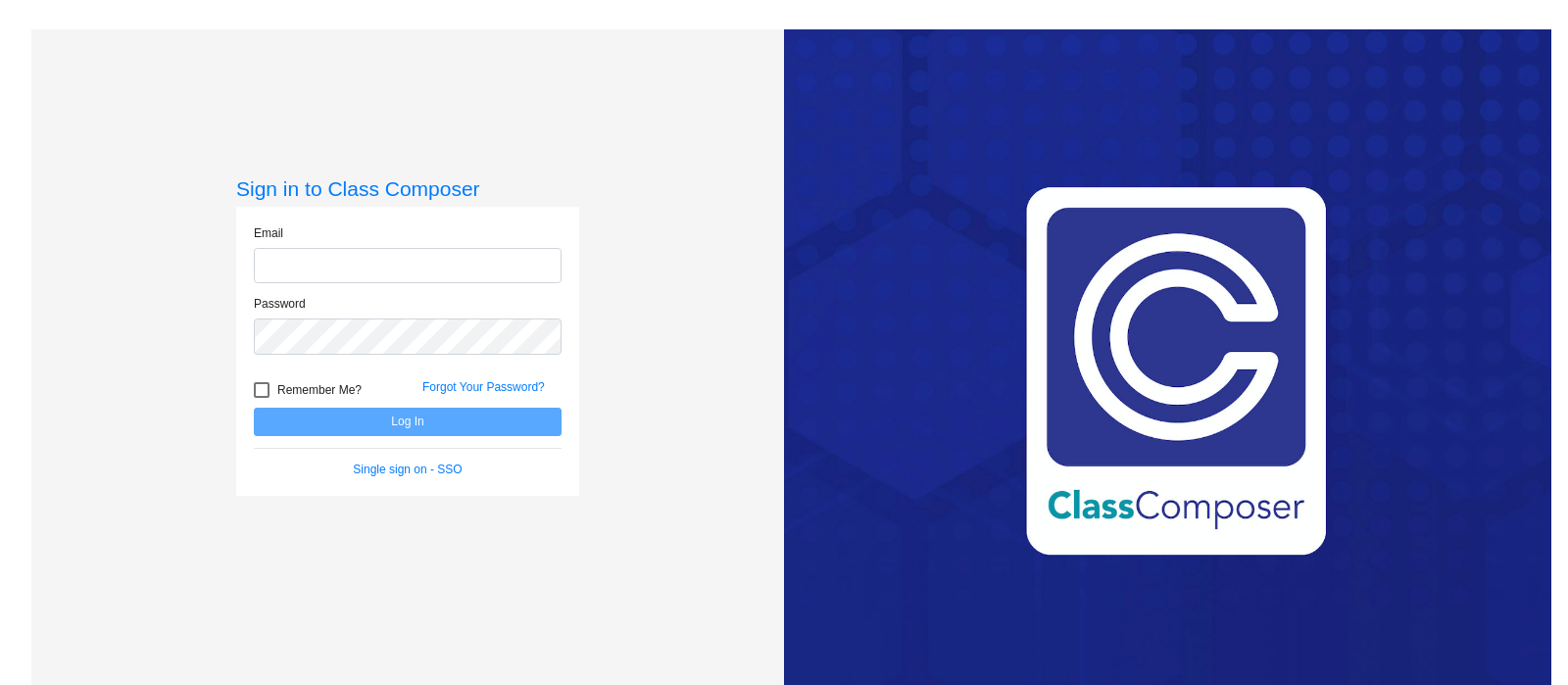 scroll, scrollTop: 0, scrollLeft: 0, axis: both 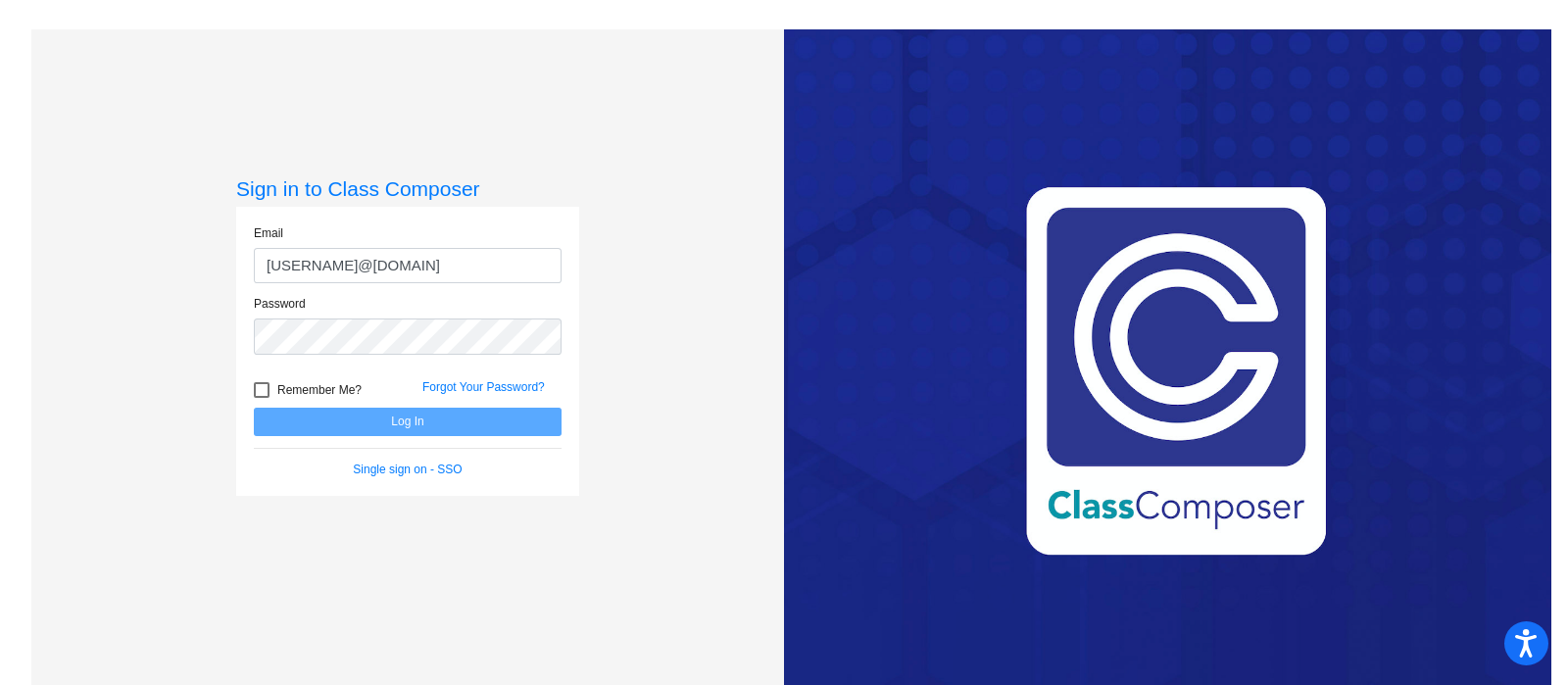 type on "[USERNAME]@[DOMAIN]" 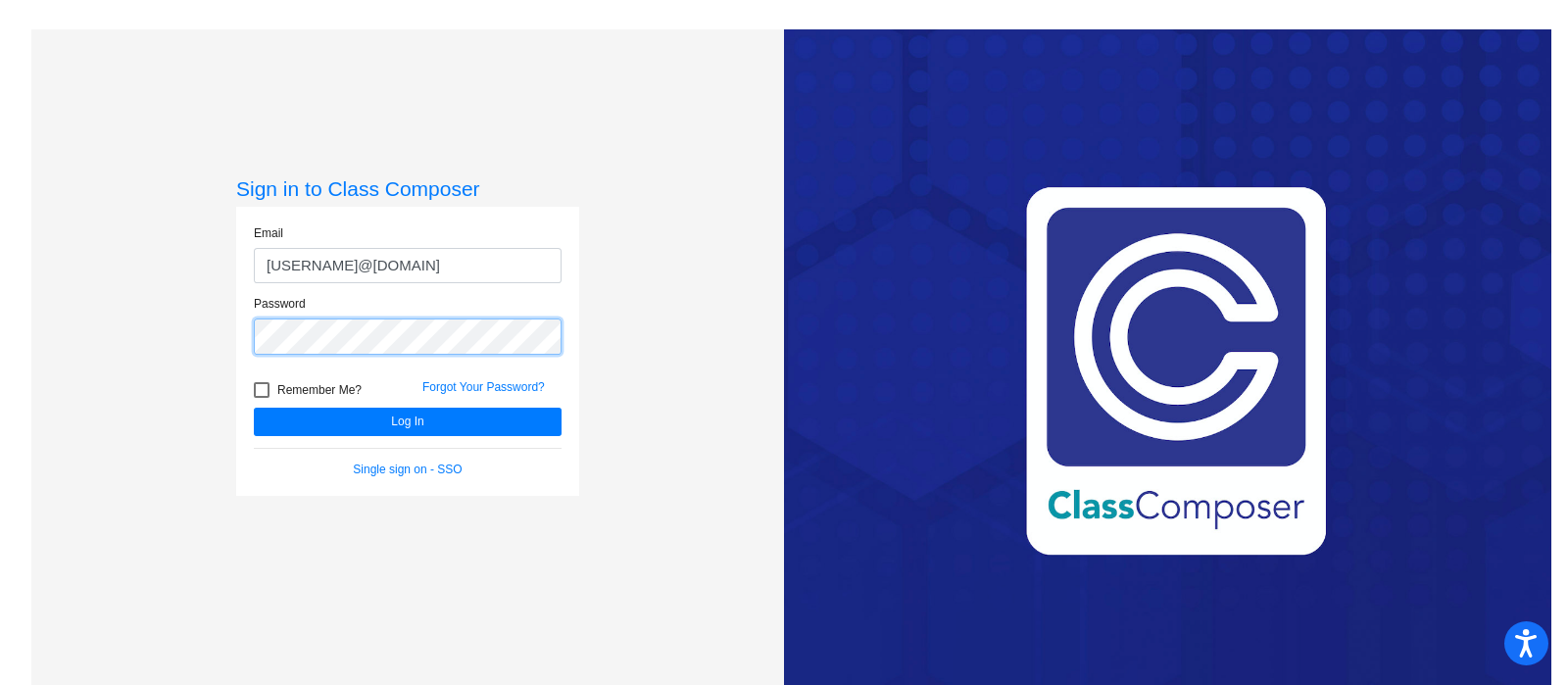 click on "Log In" 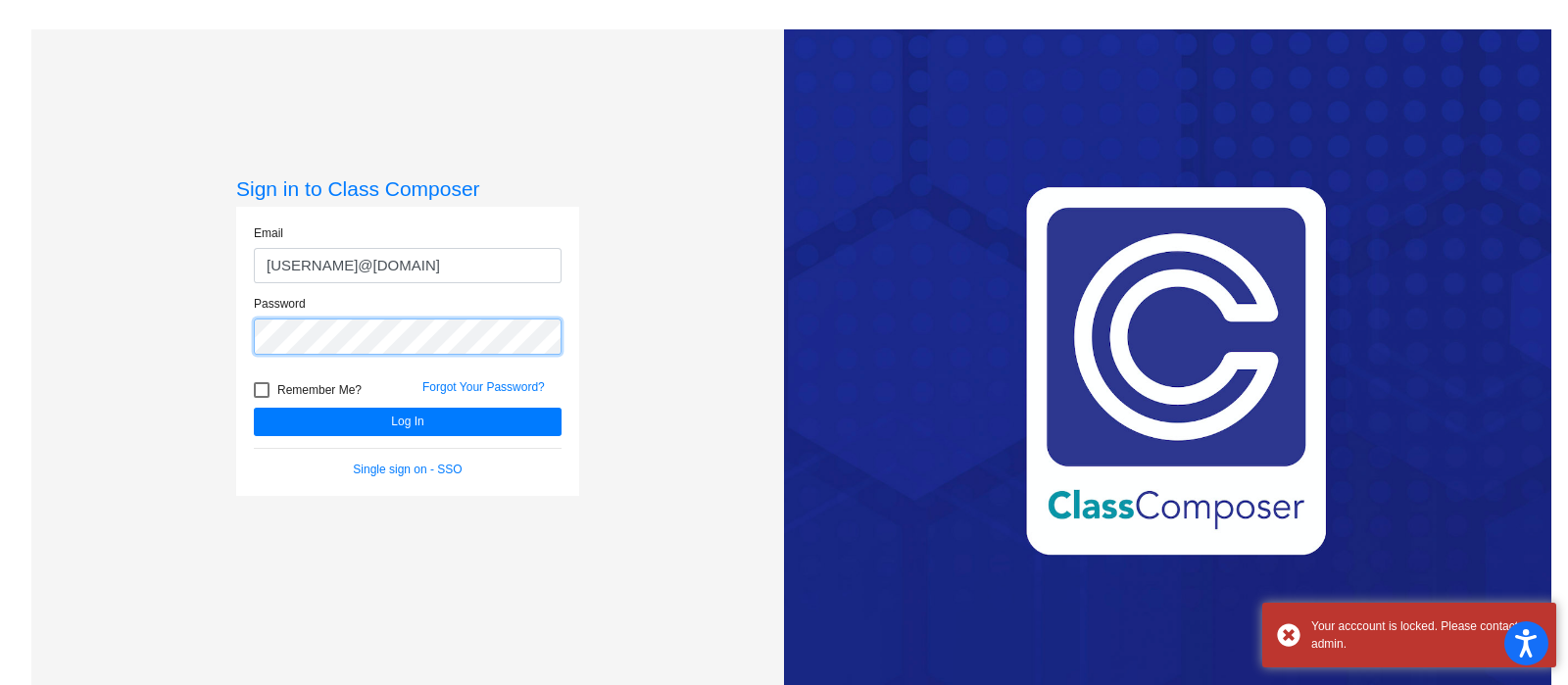 click on "Log In" 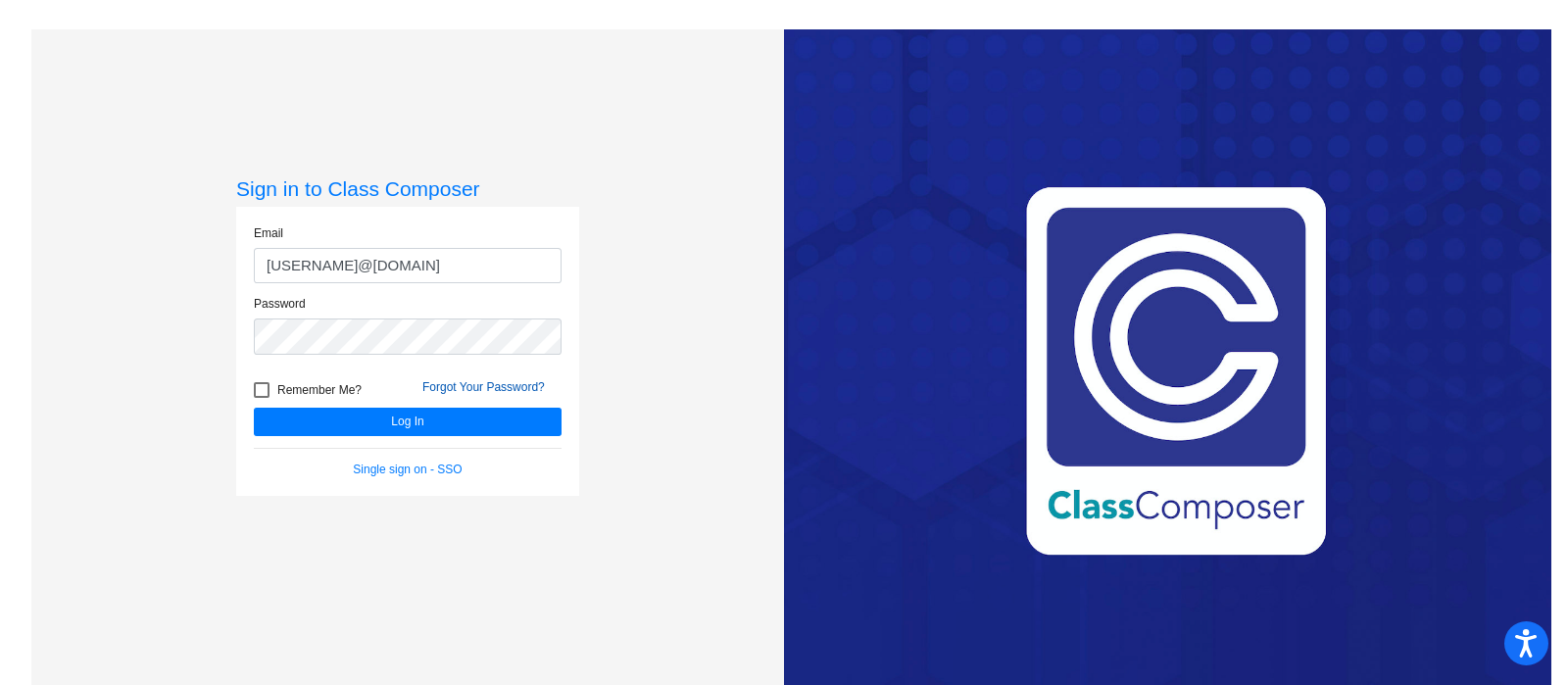 click on "Forgot Your Password?" 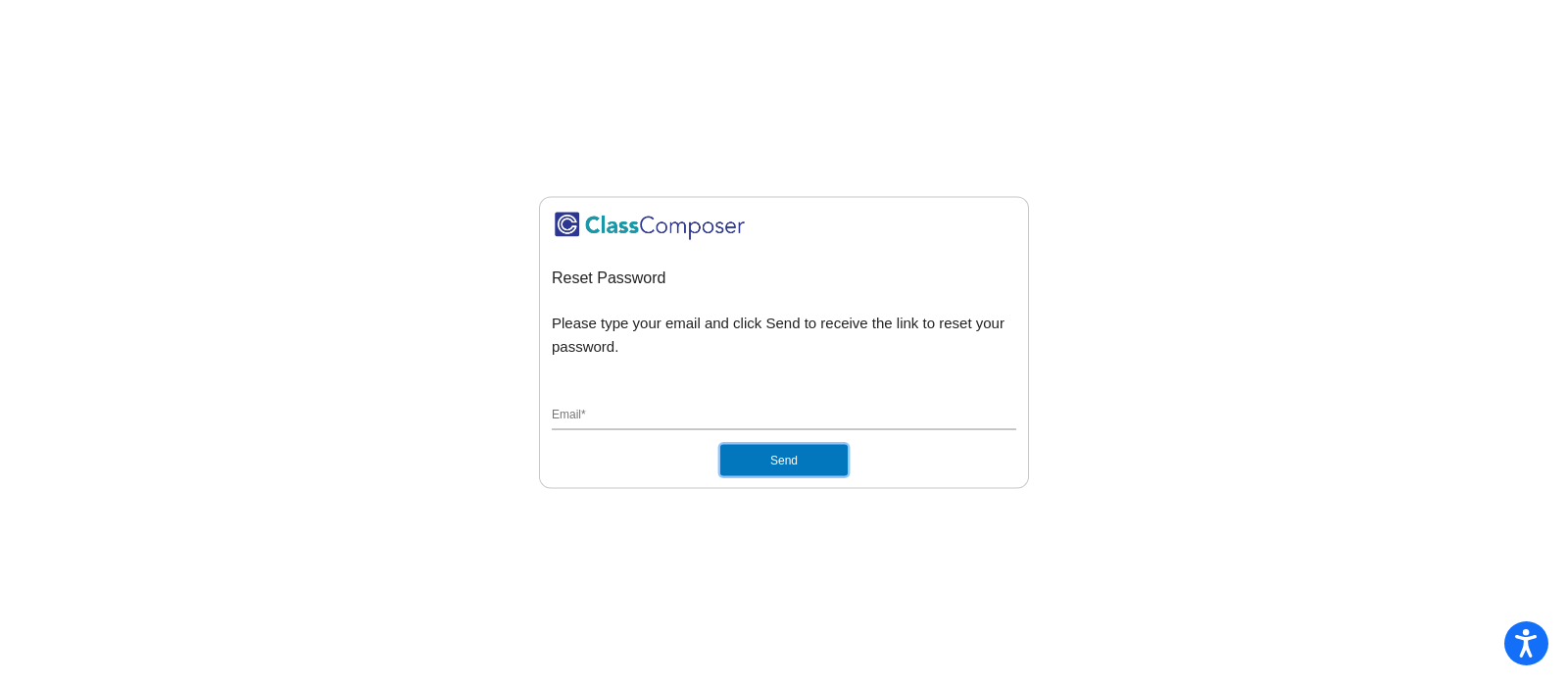click on "Send" 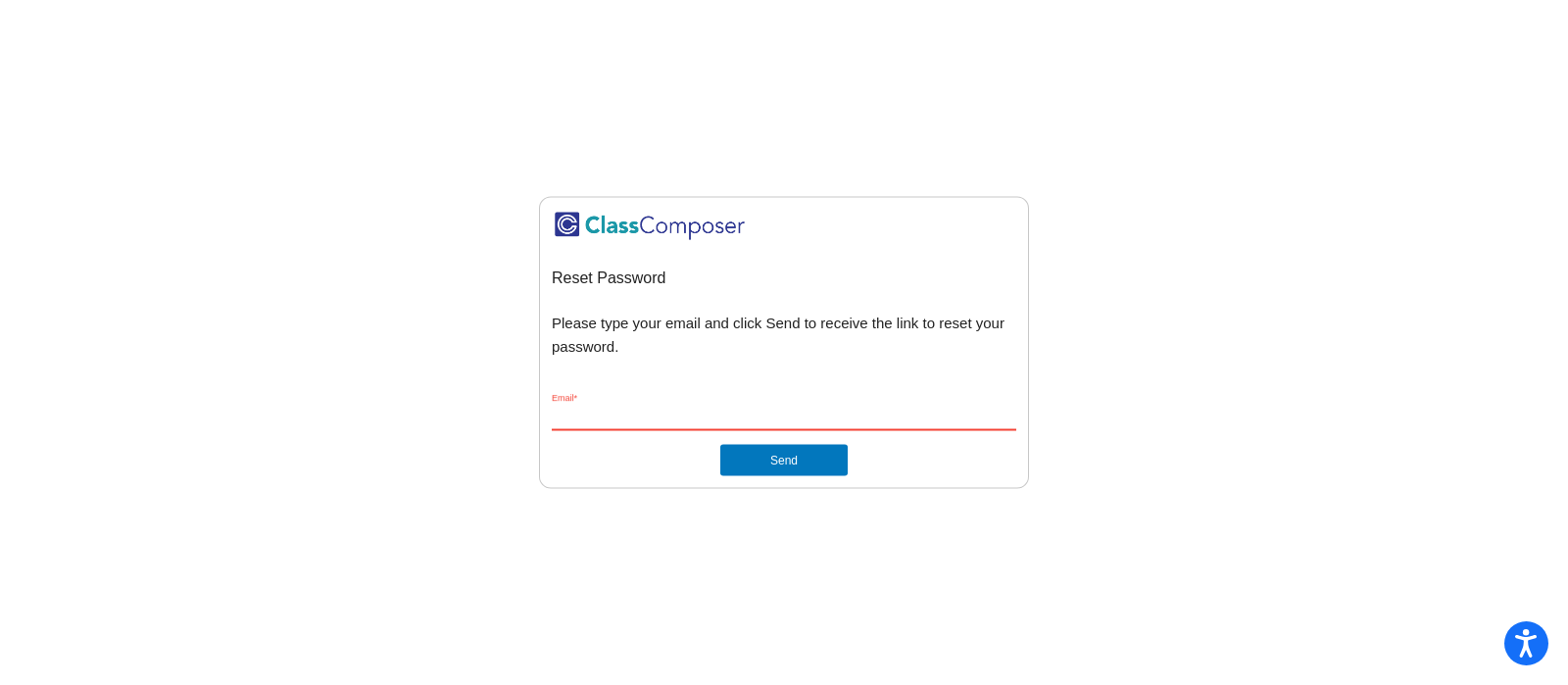 click on "Email  *" at bounding box center [784, 416] 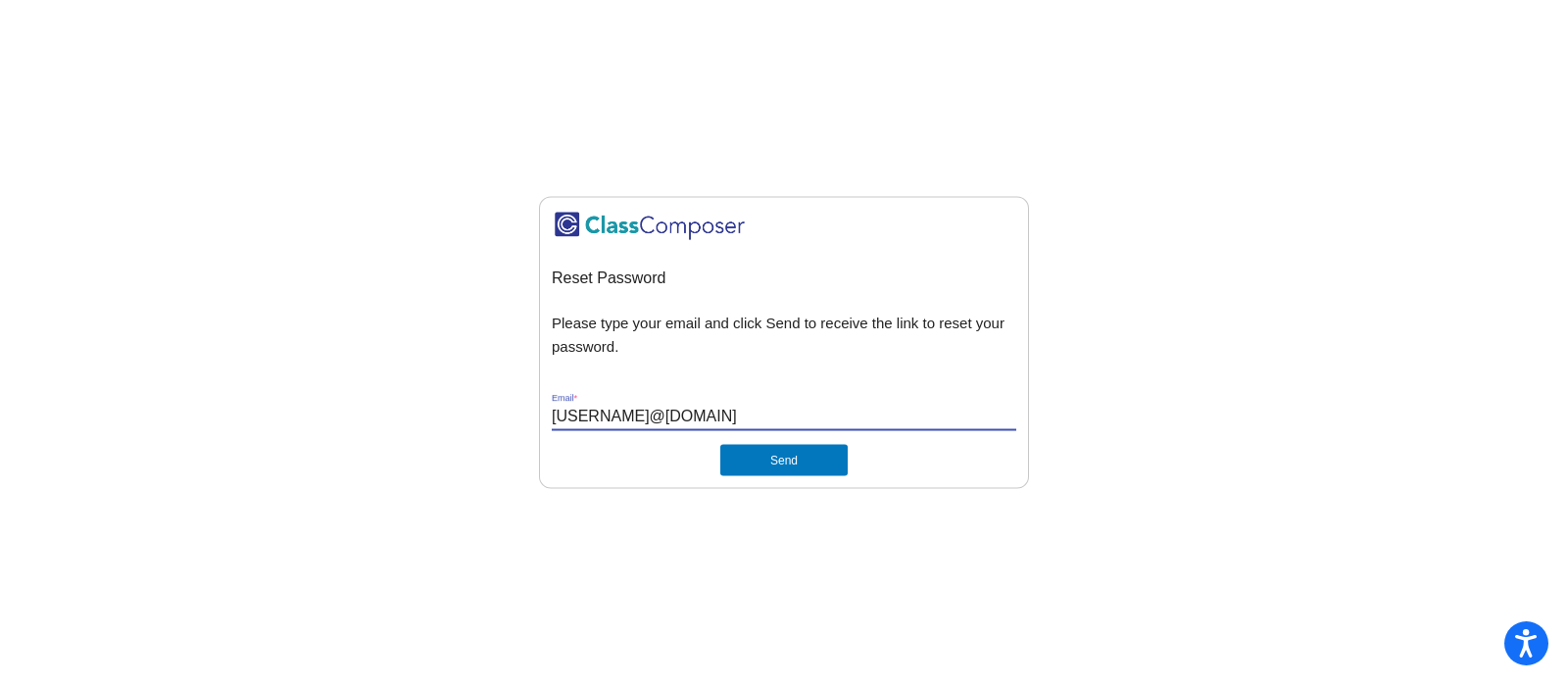 type on "[USERNAME]@[DOMAIN]" 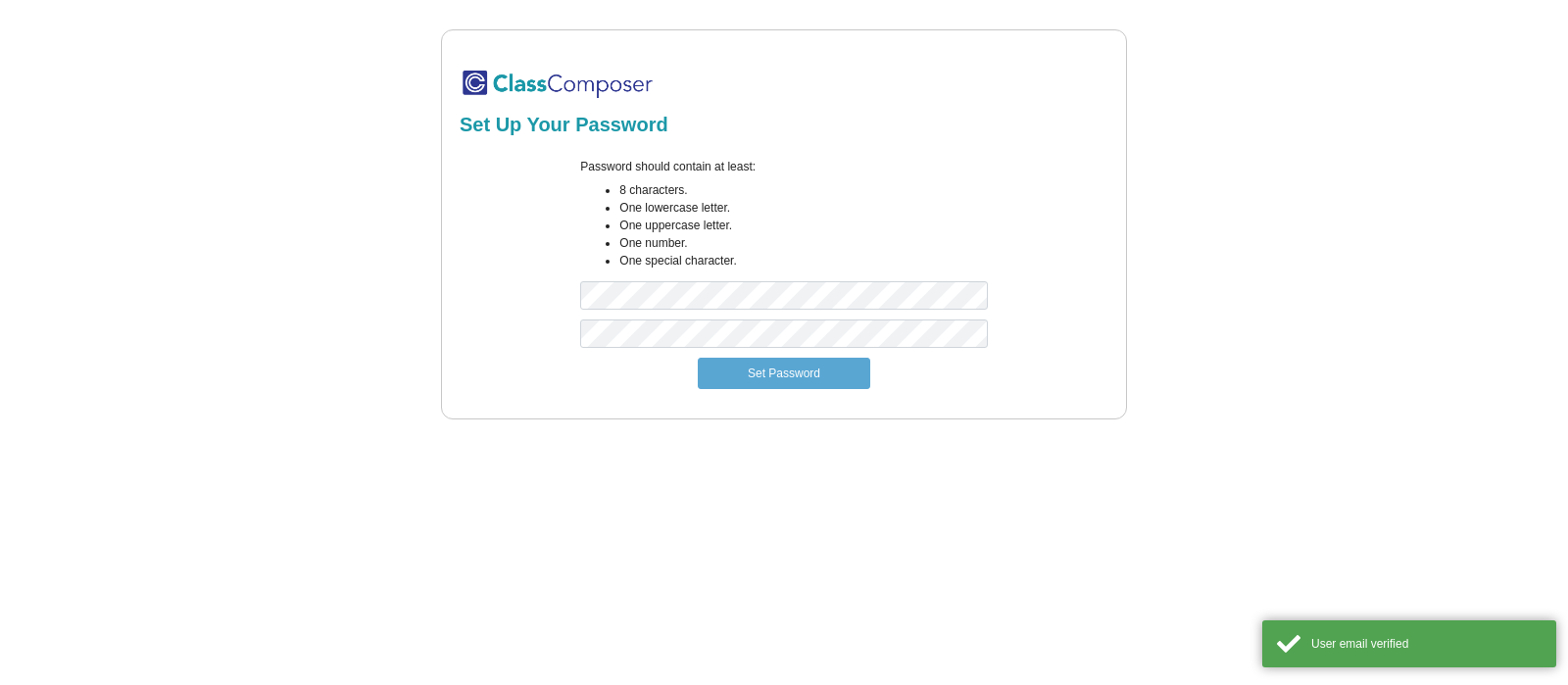 scroll, scrollTop: 0, scrollLeft: 0, axis: both 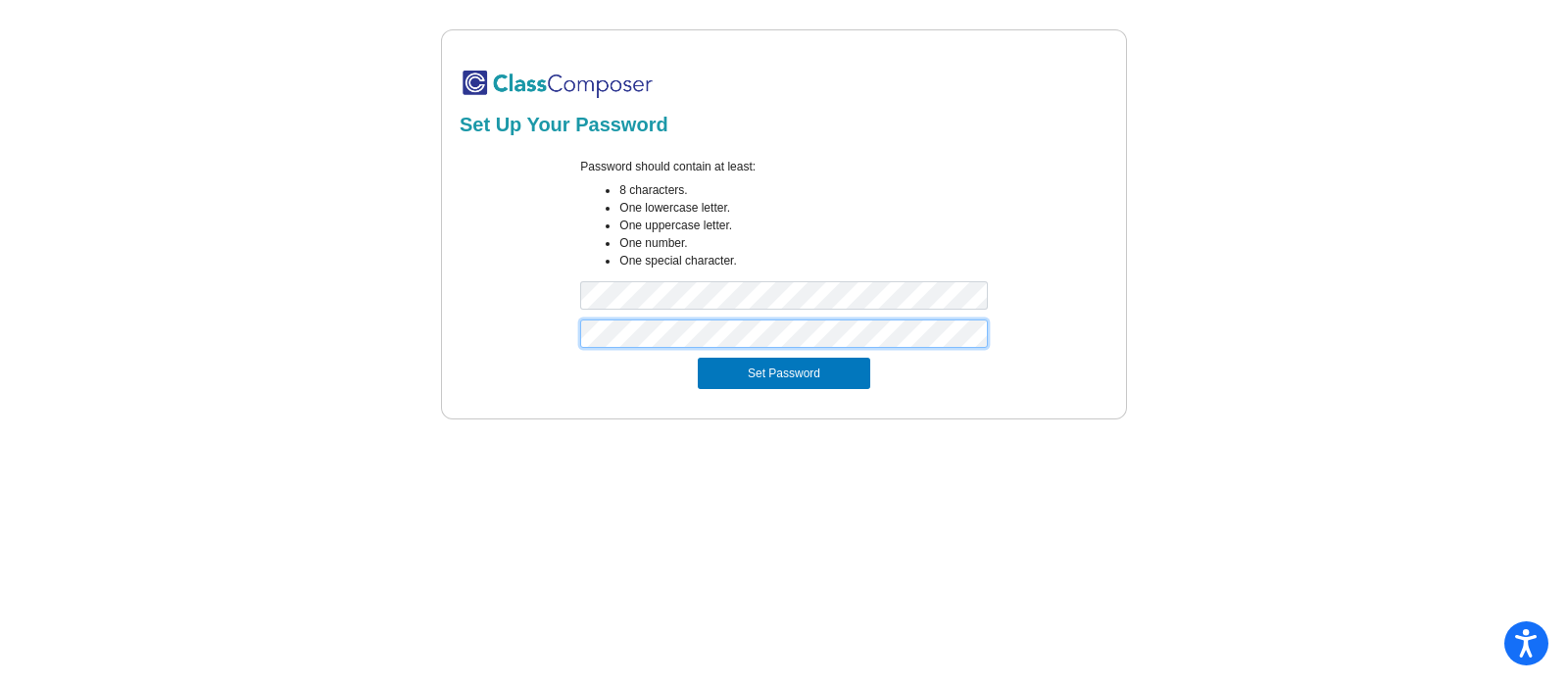 click on "Set Password" at bounding box center [784, 373] 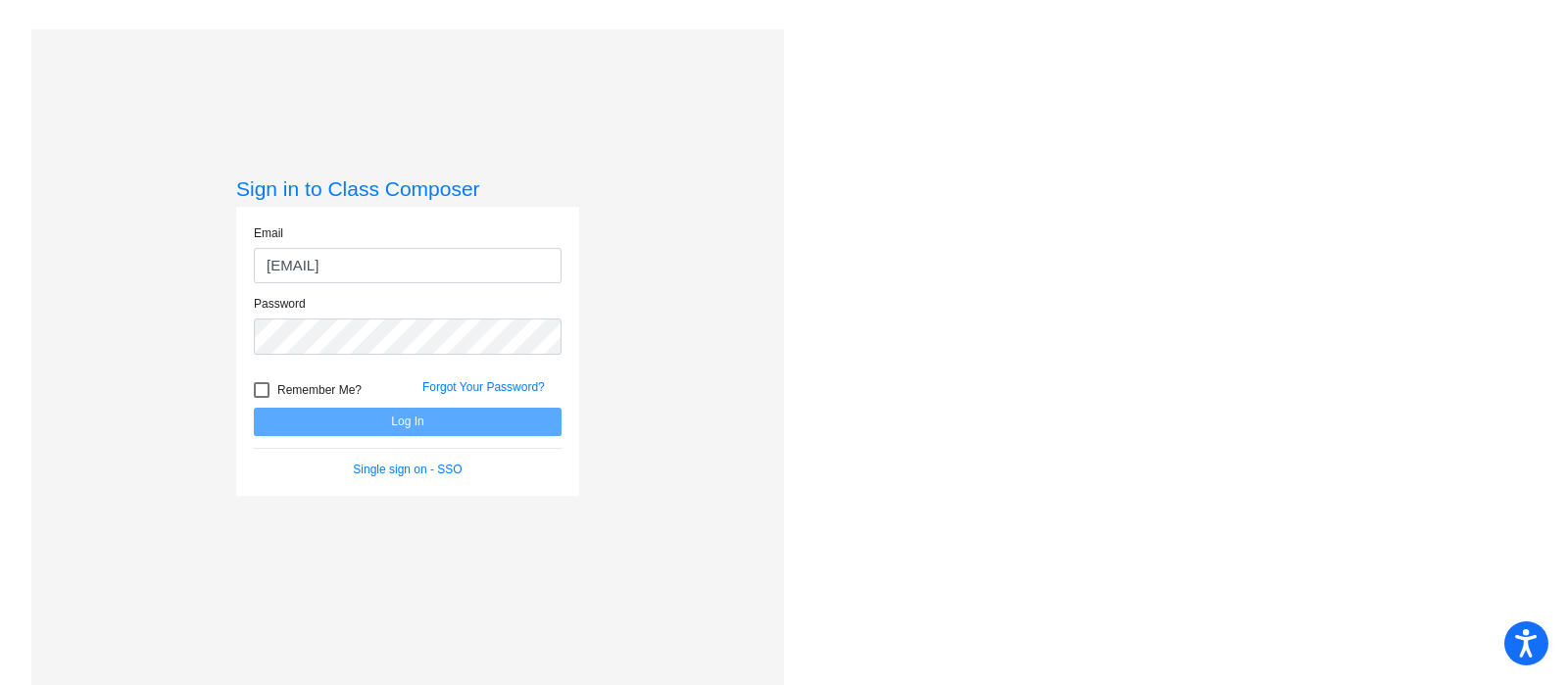 type on "[USERNAME]@[DOMAIN]" 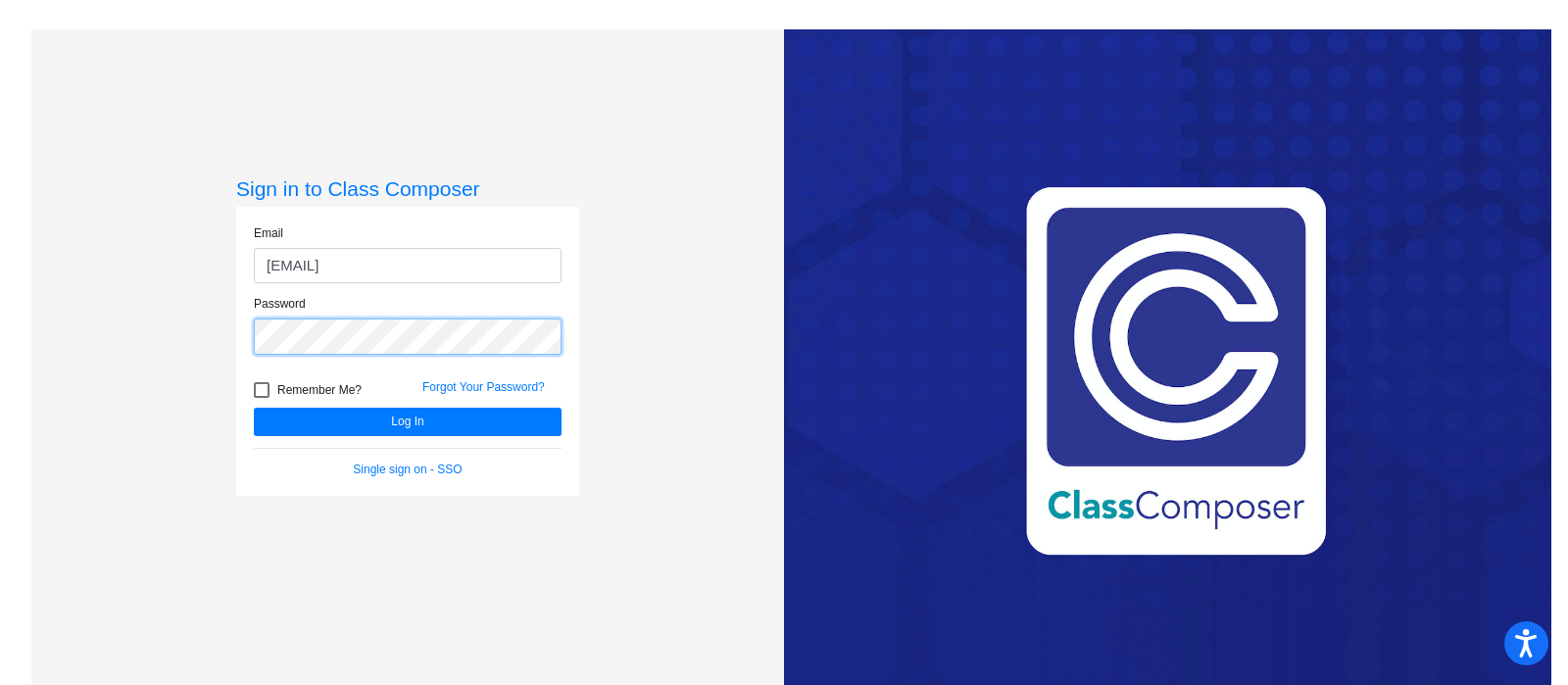click on "Log In" 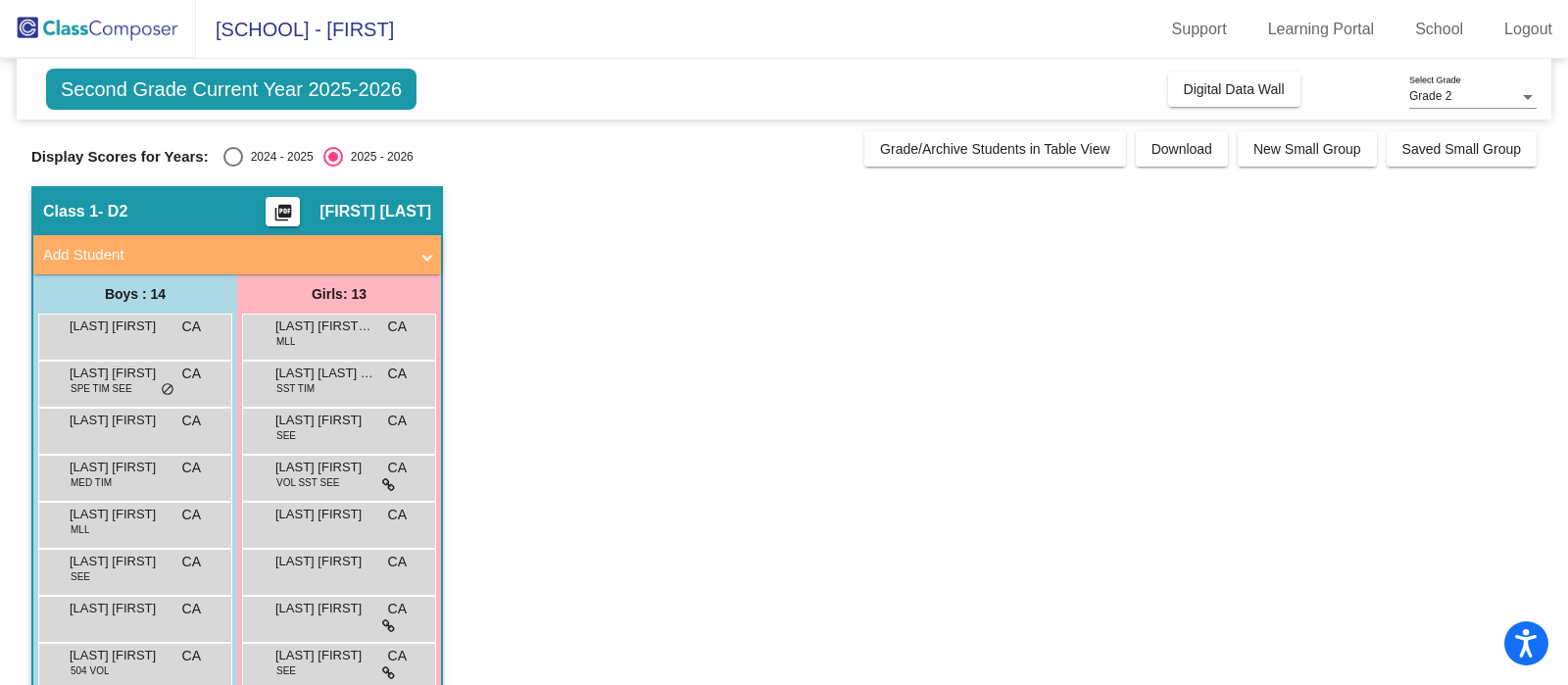 click at bounding box center [233, 157] 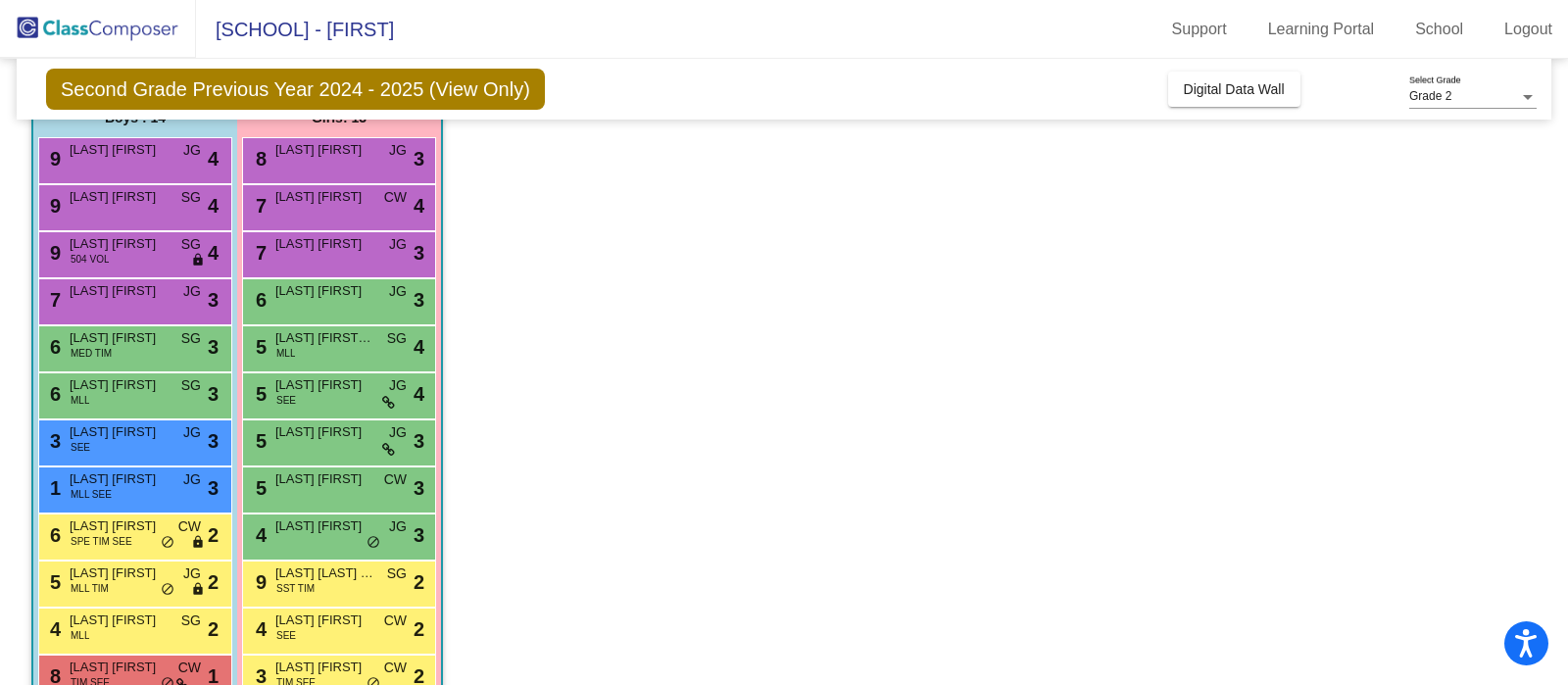 scroll, scrollTop: 172, scrollLeft: 0, axis: vertical 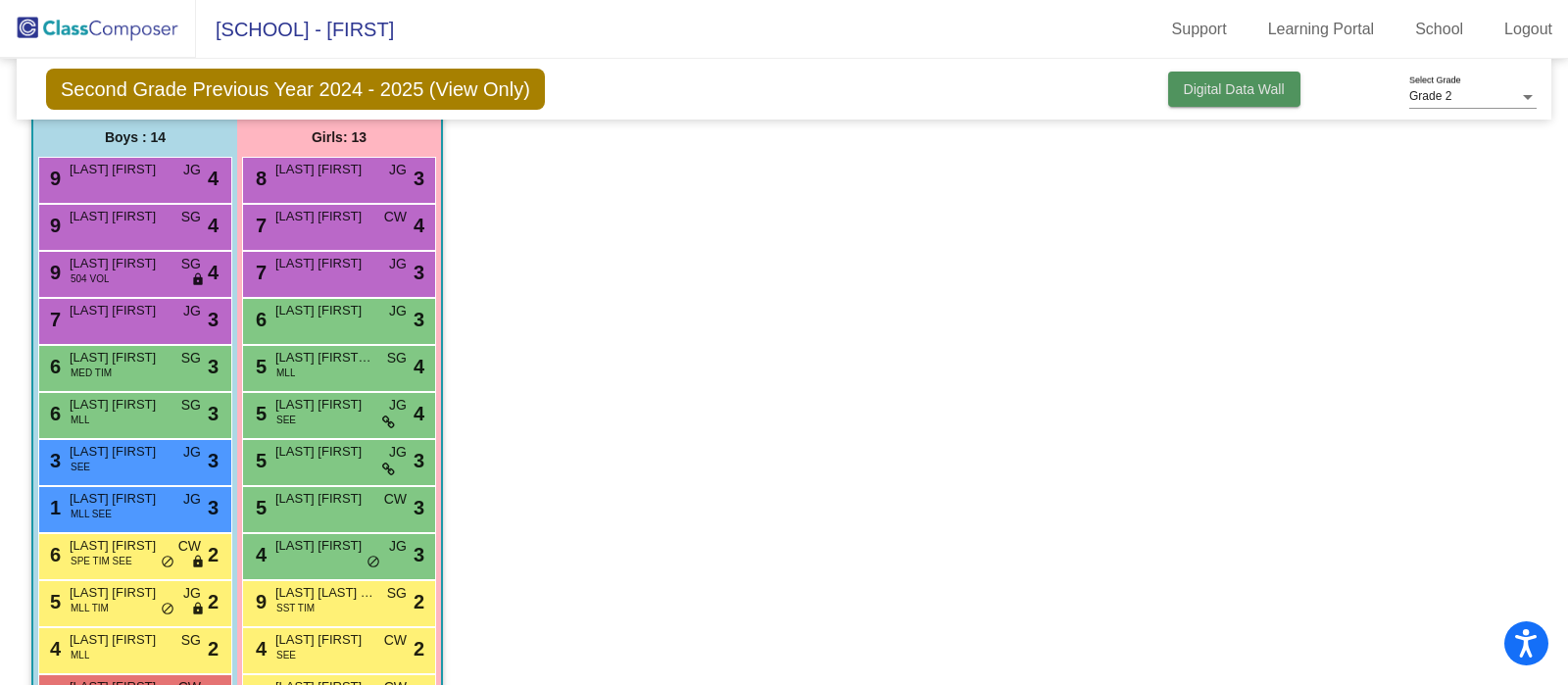 click on "Digital Data Wall" 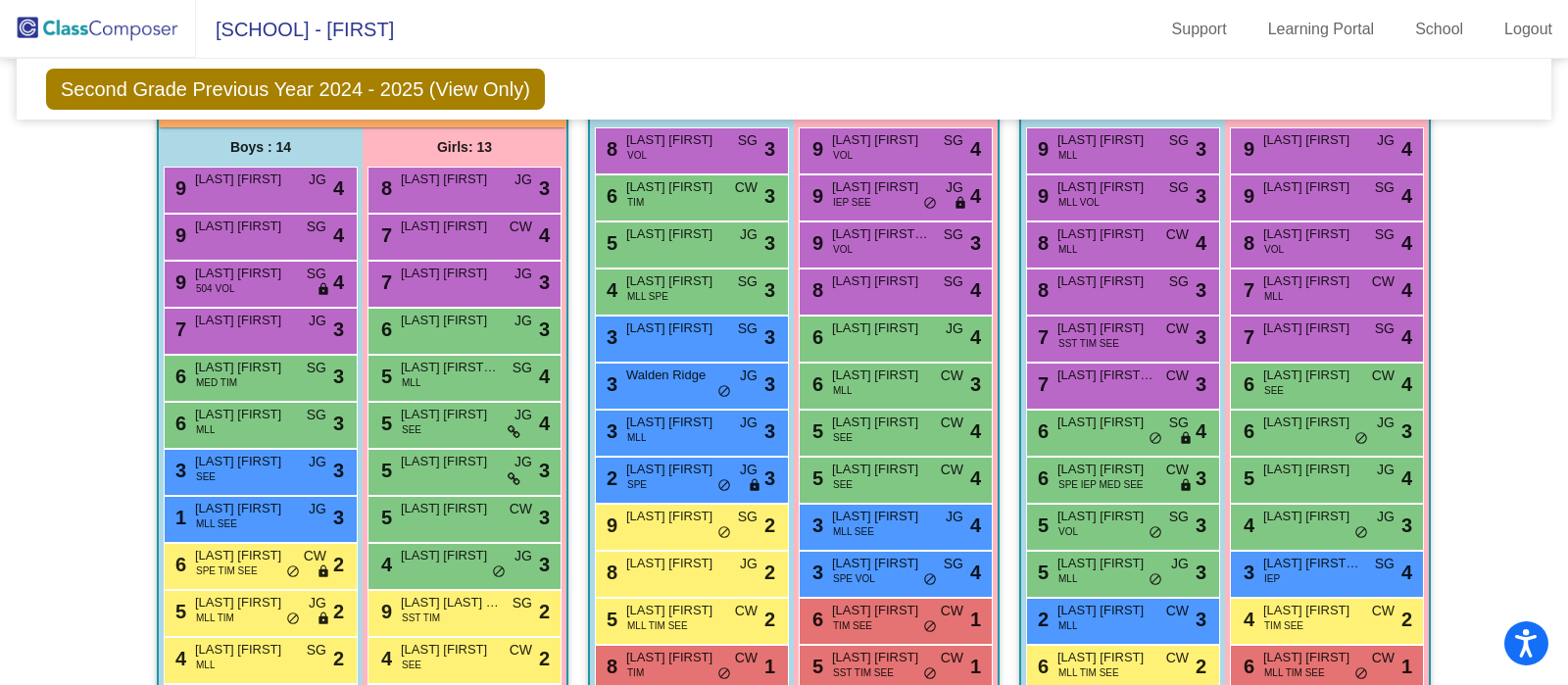 scroll, scrollTop: 452, scrollLeft: 0, axis: vertical 